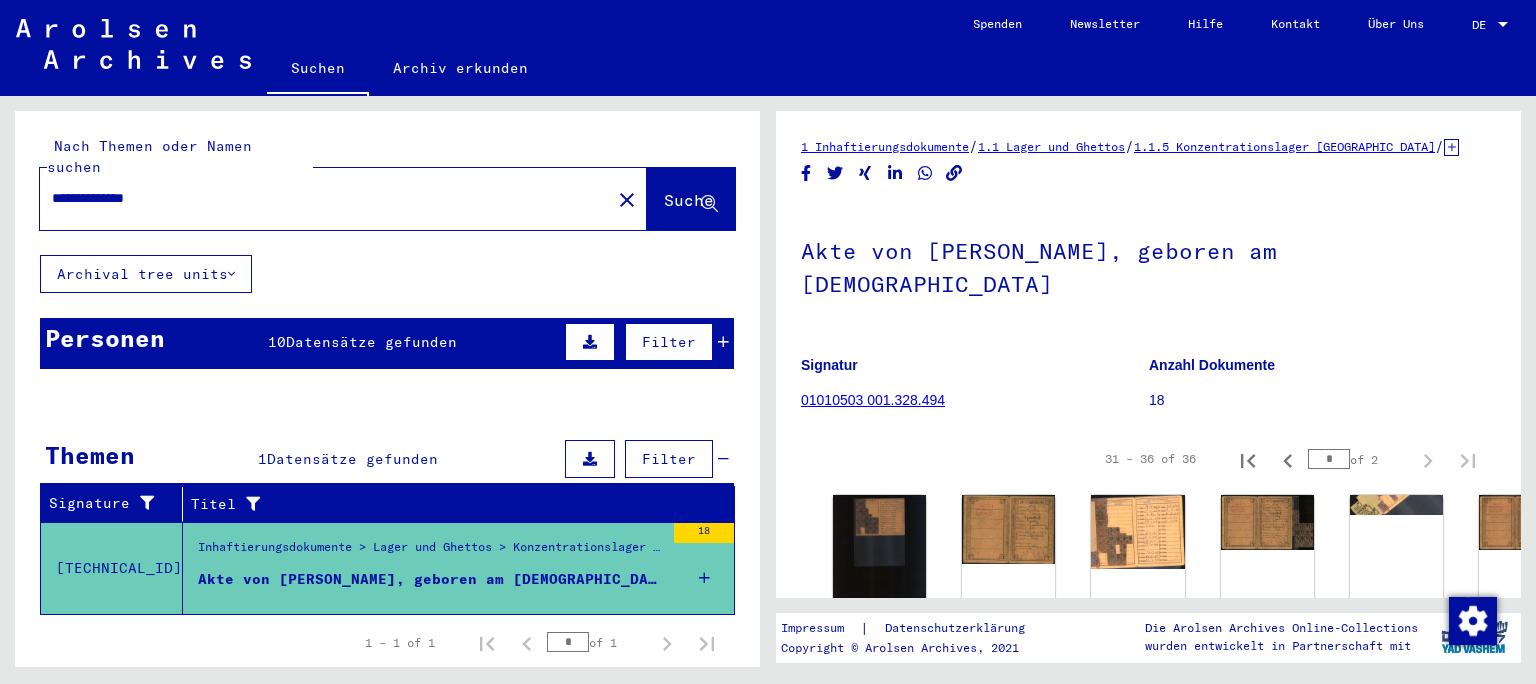 scroll, scrollTop: 0, scrollLeft: 0, axis: both 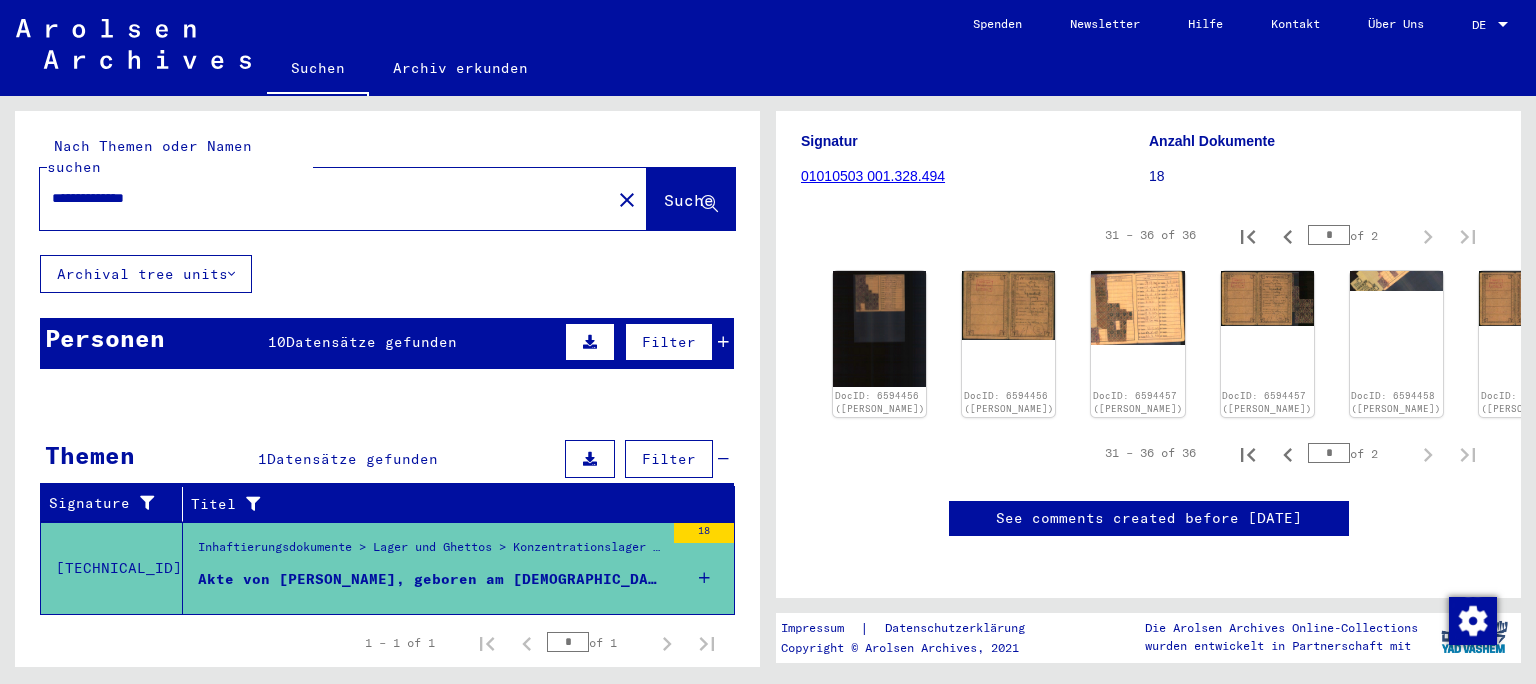 click on "**********" at bounding box center (325, 198) 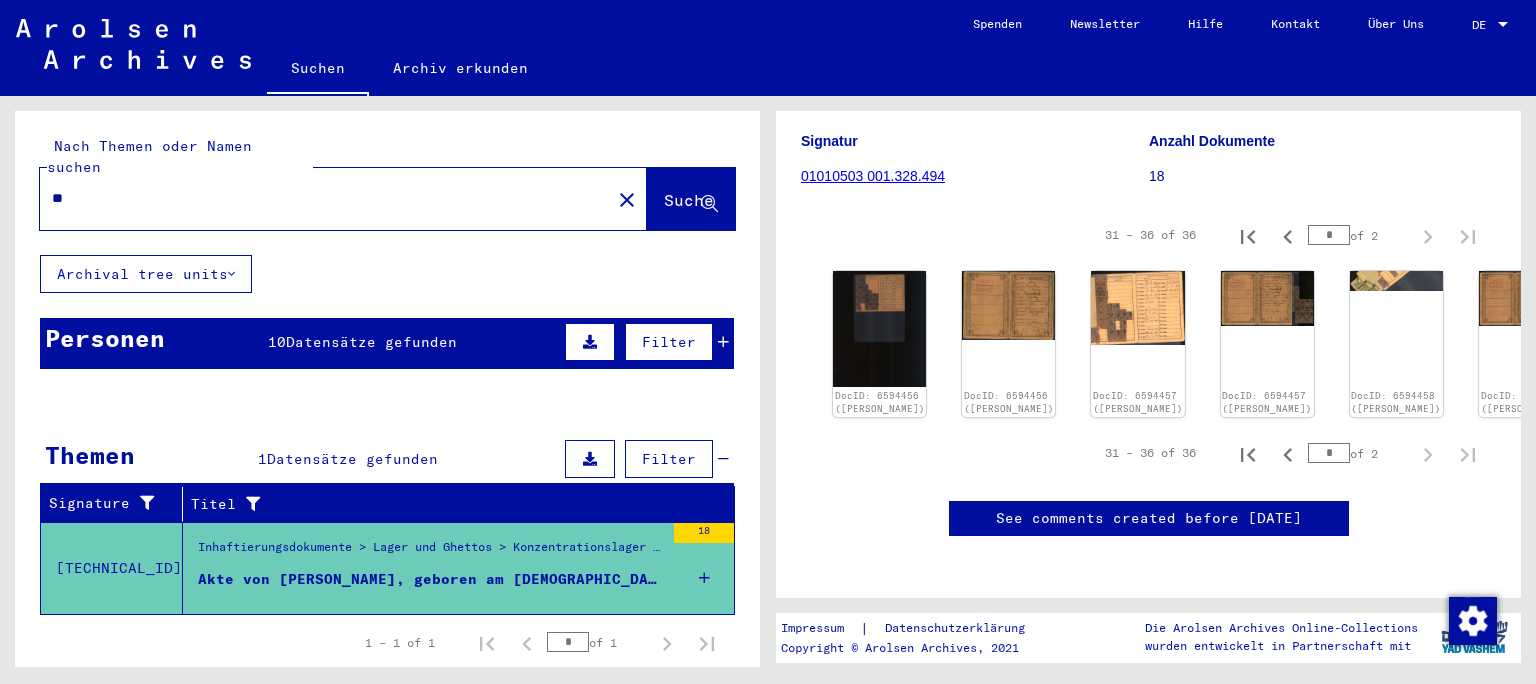 type on "*" 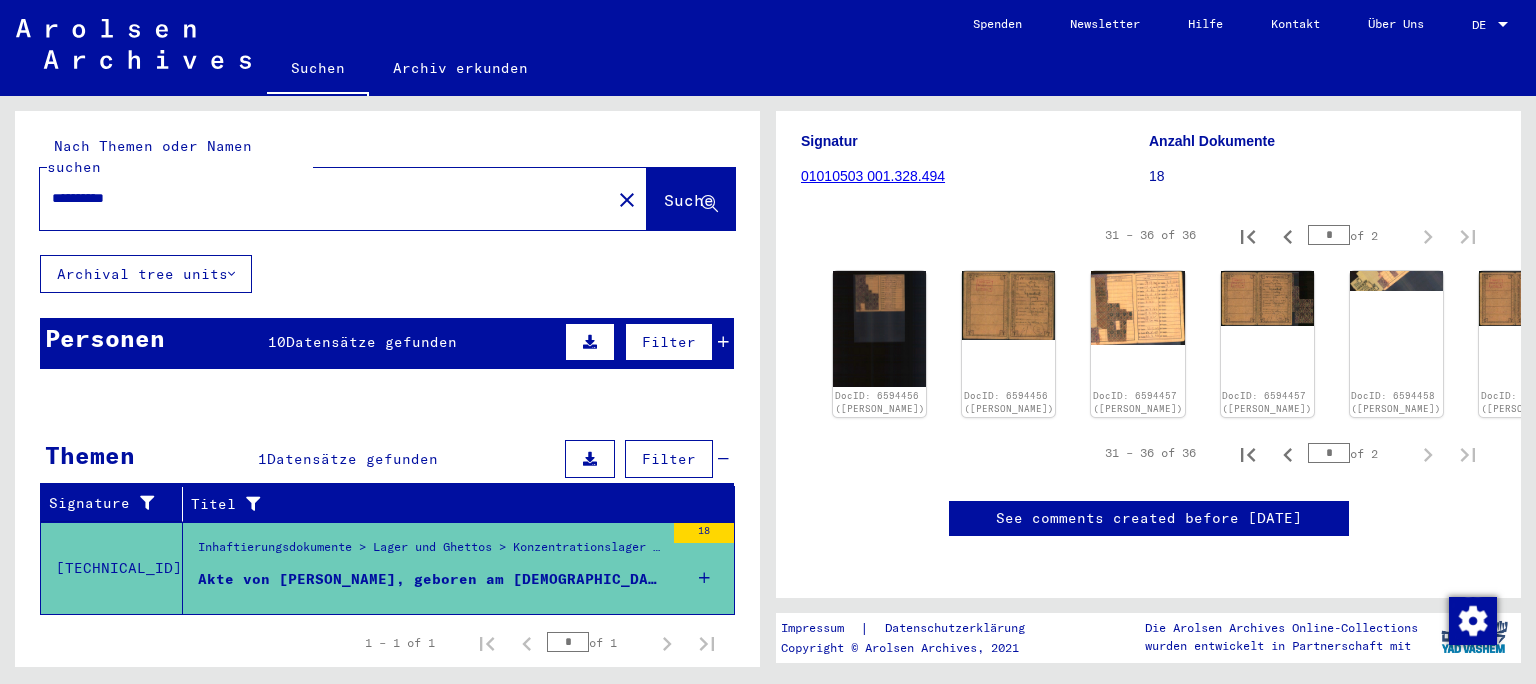 type on "**********" 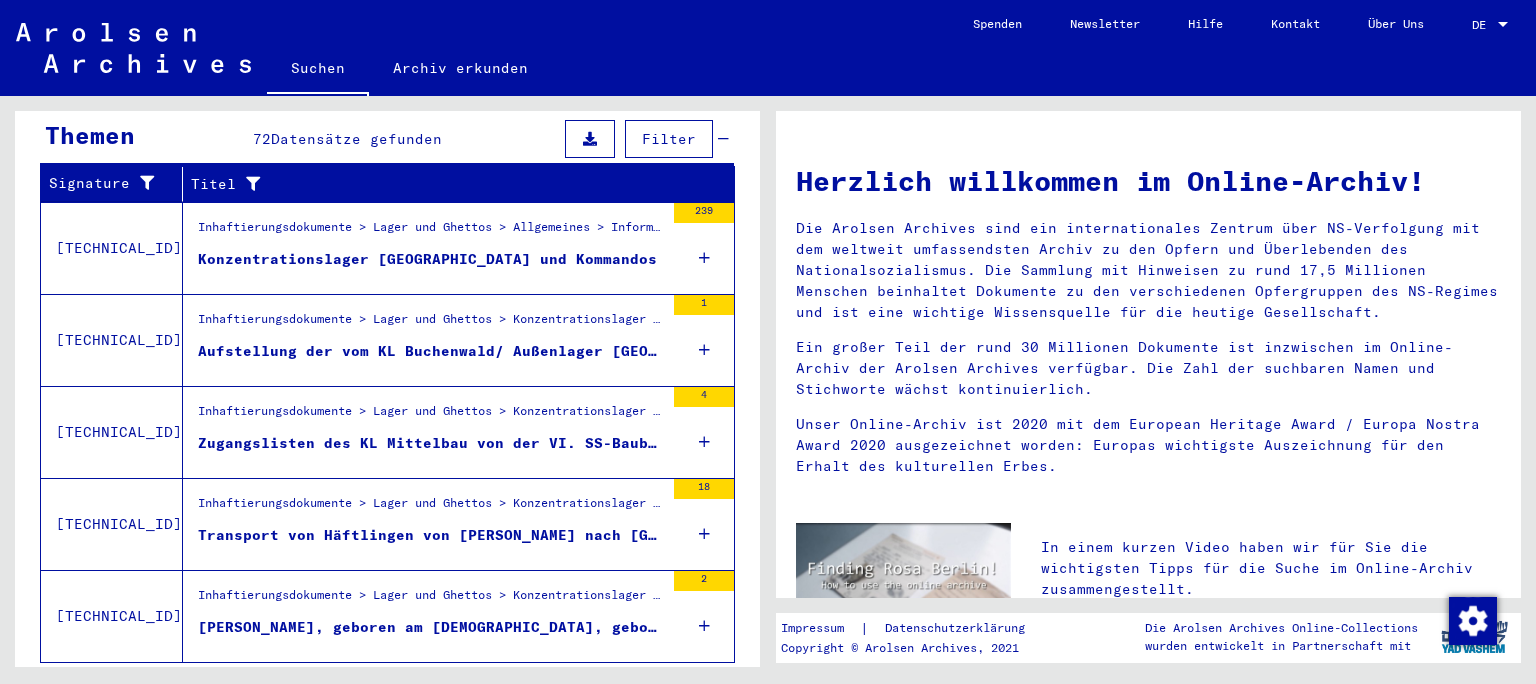 scroll, scrollTop: 349, scrollLeft: 0, axis: vertical 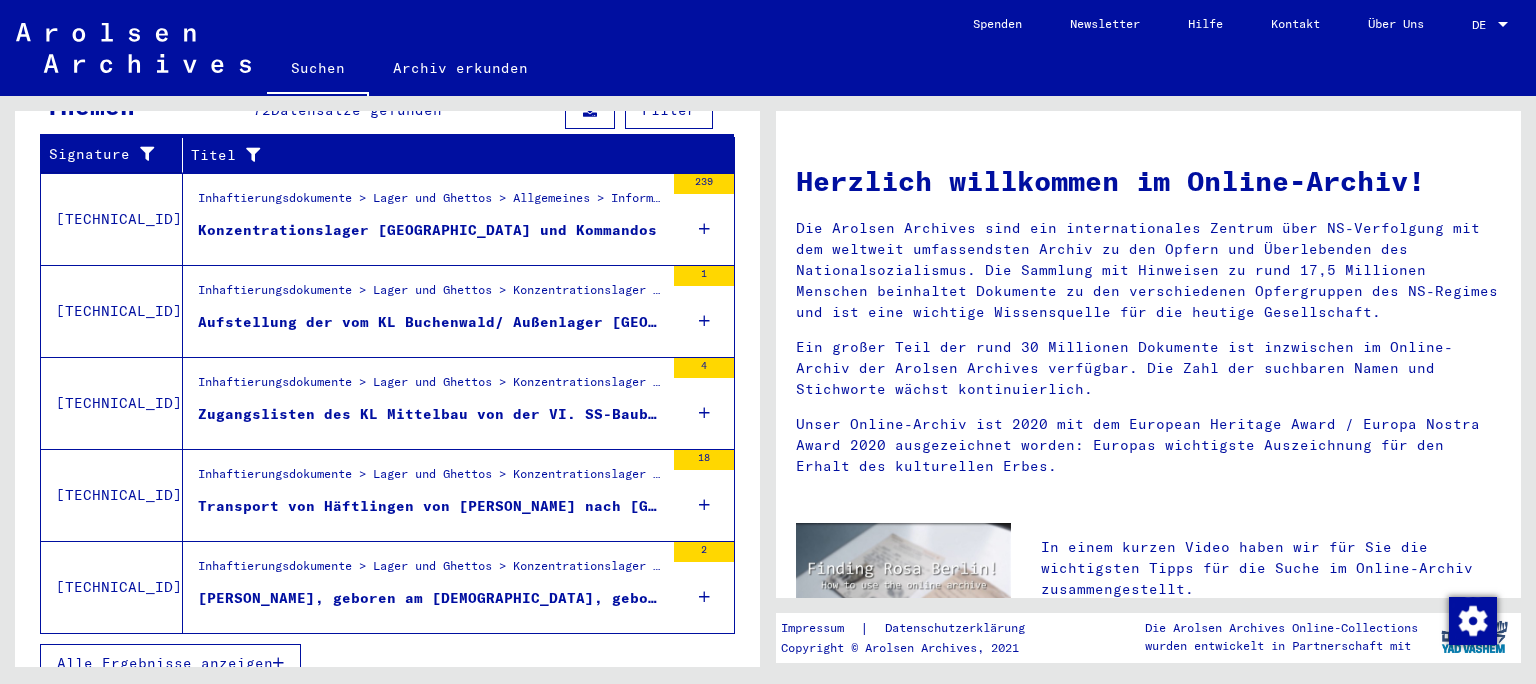 click on "Alle Ergebnisse anzeigen" at bounding box center [170, 663] 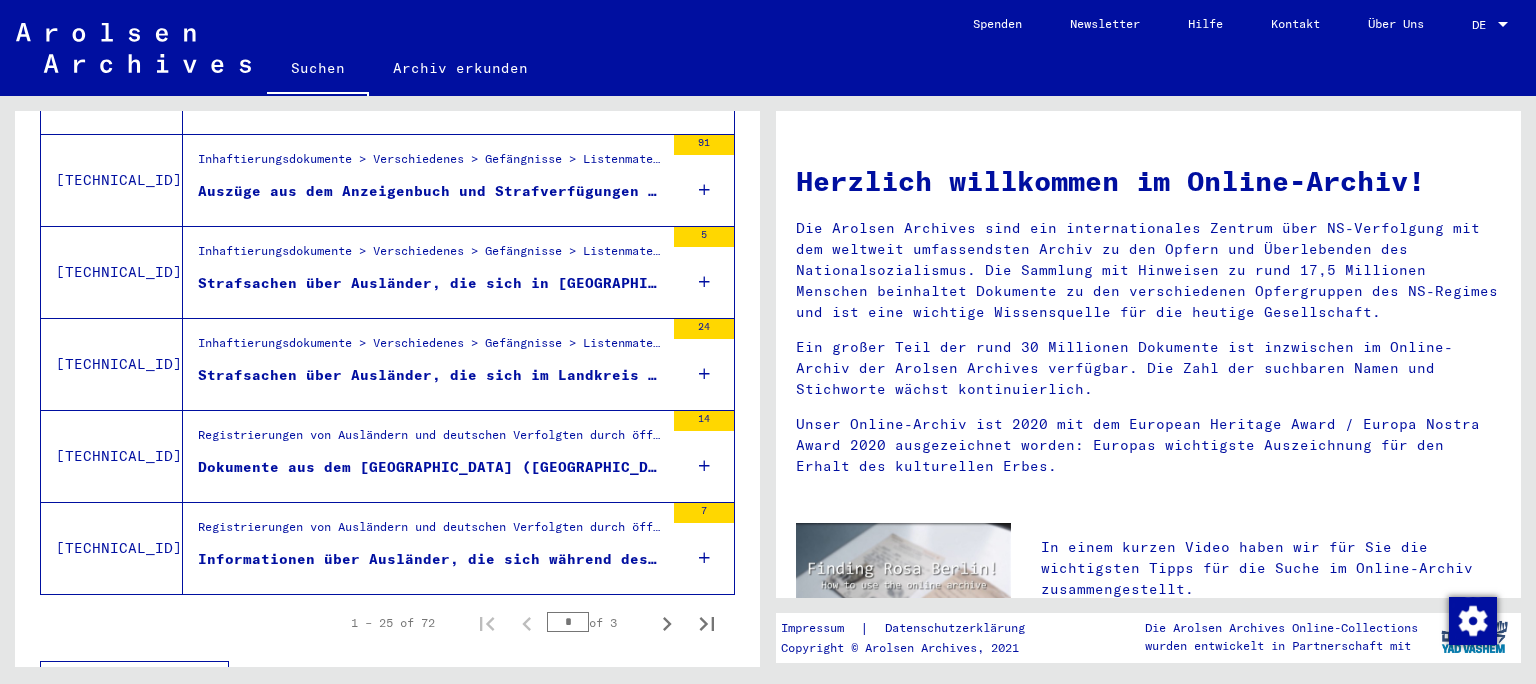 scroll, scrollTop: 2241, scrollLeft: 0, axis: vertical 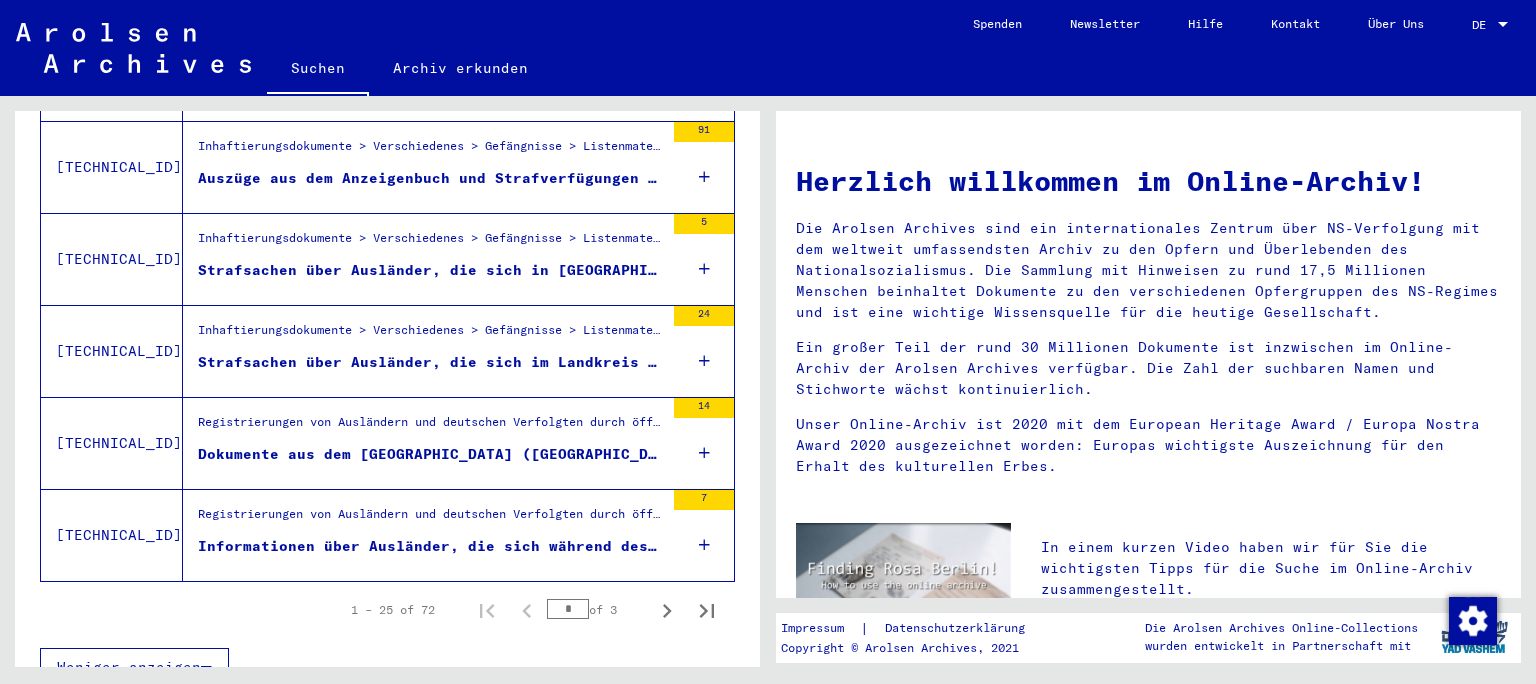 click on "Dokumente aus dem [GEOGRAPHIC_DATA] ([GEOGRAPHIC_DATA])" at bounding box center (431, 454) 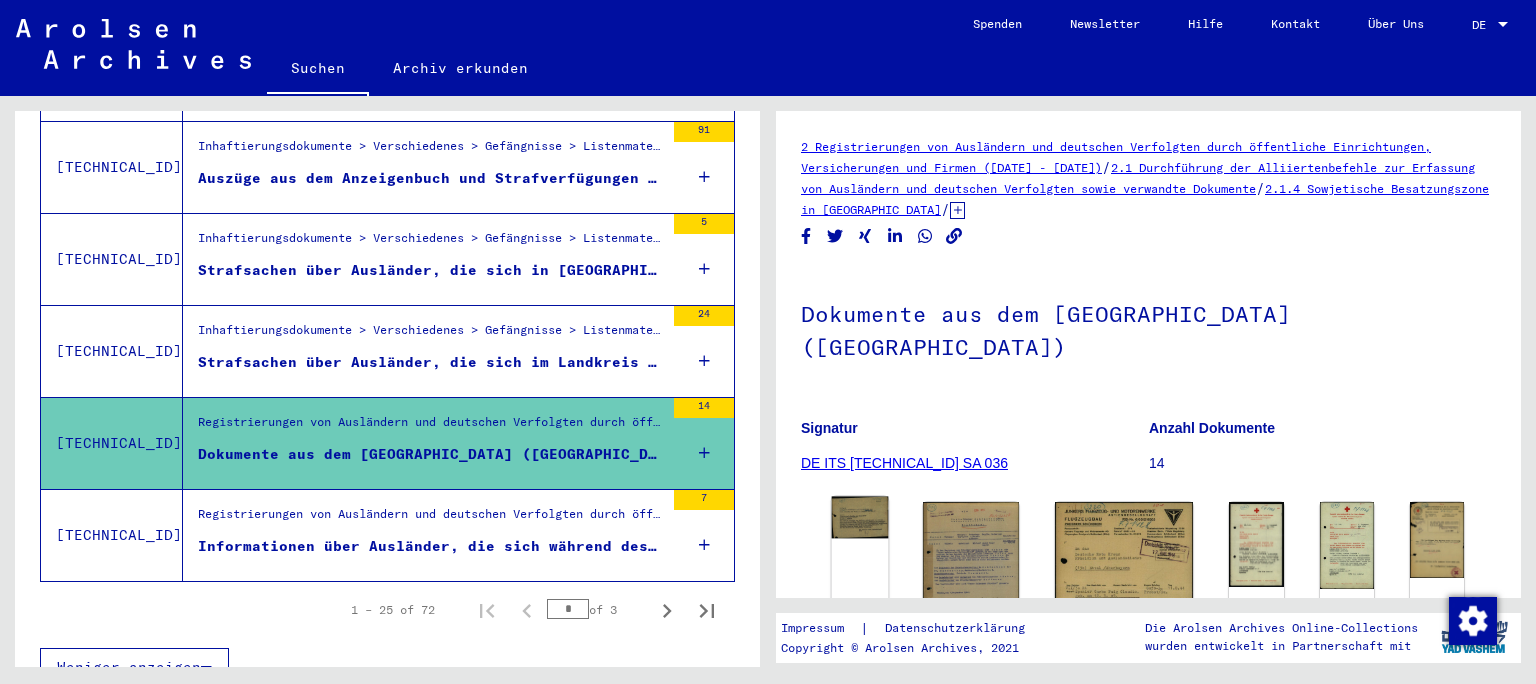 click 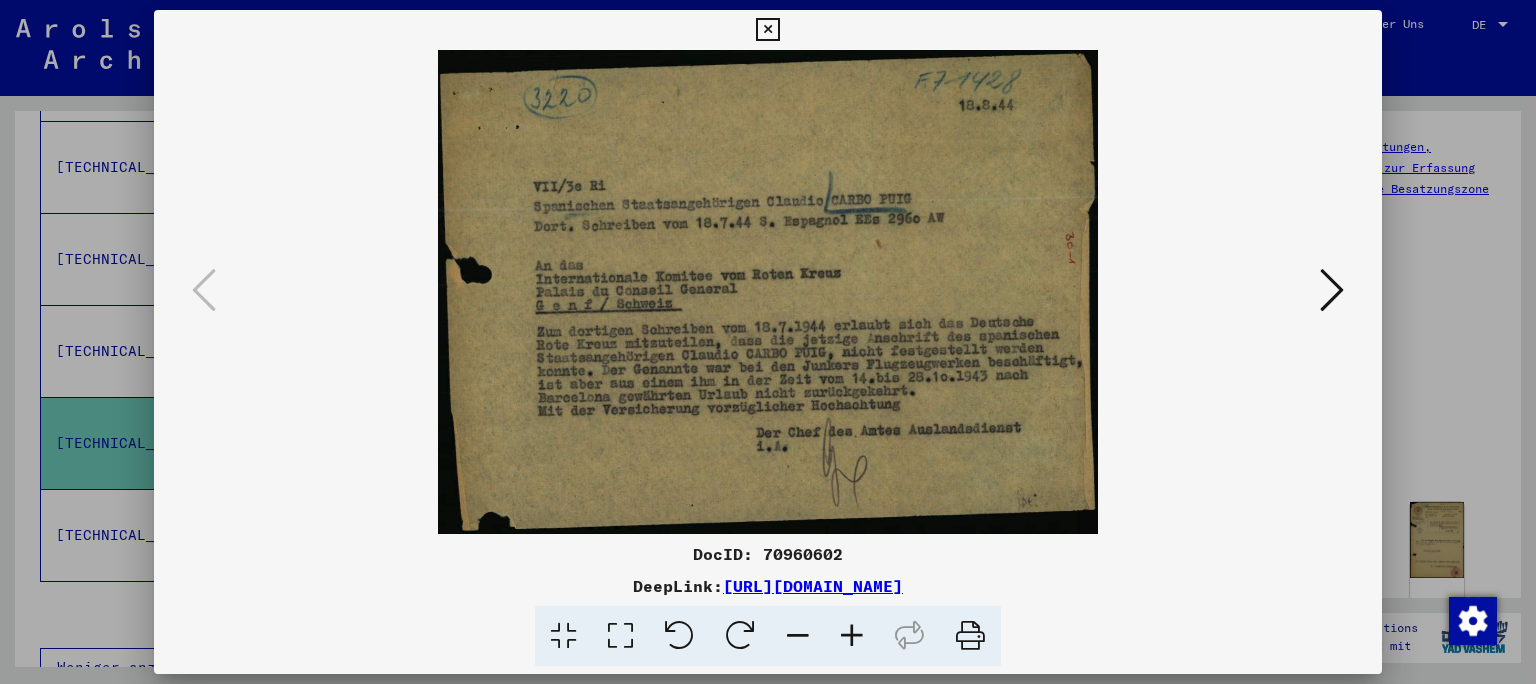 click at bounding box center (1332, 290) 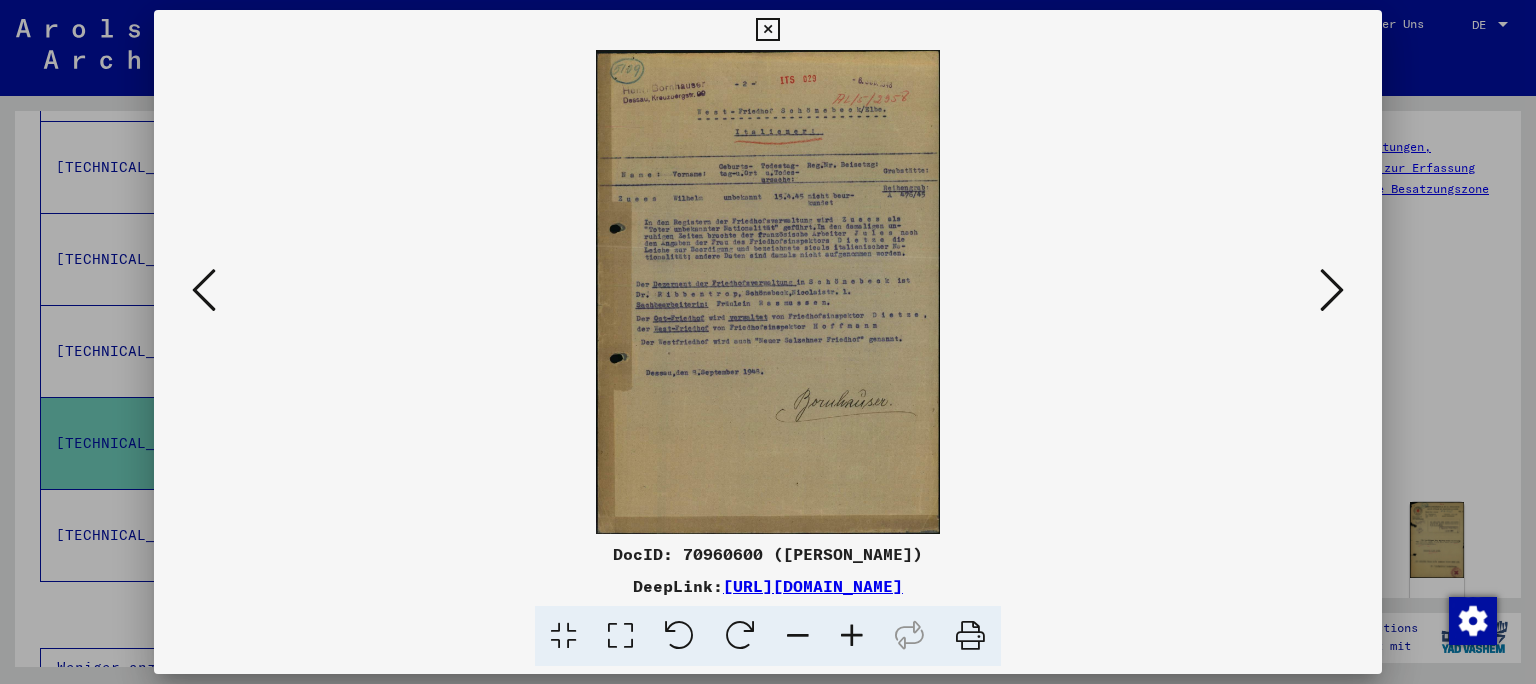 click at bounding box center (620, 636) 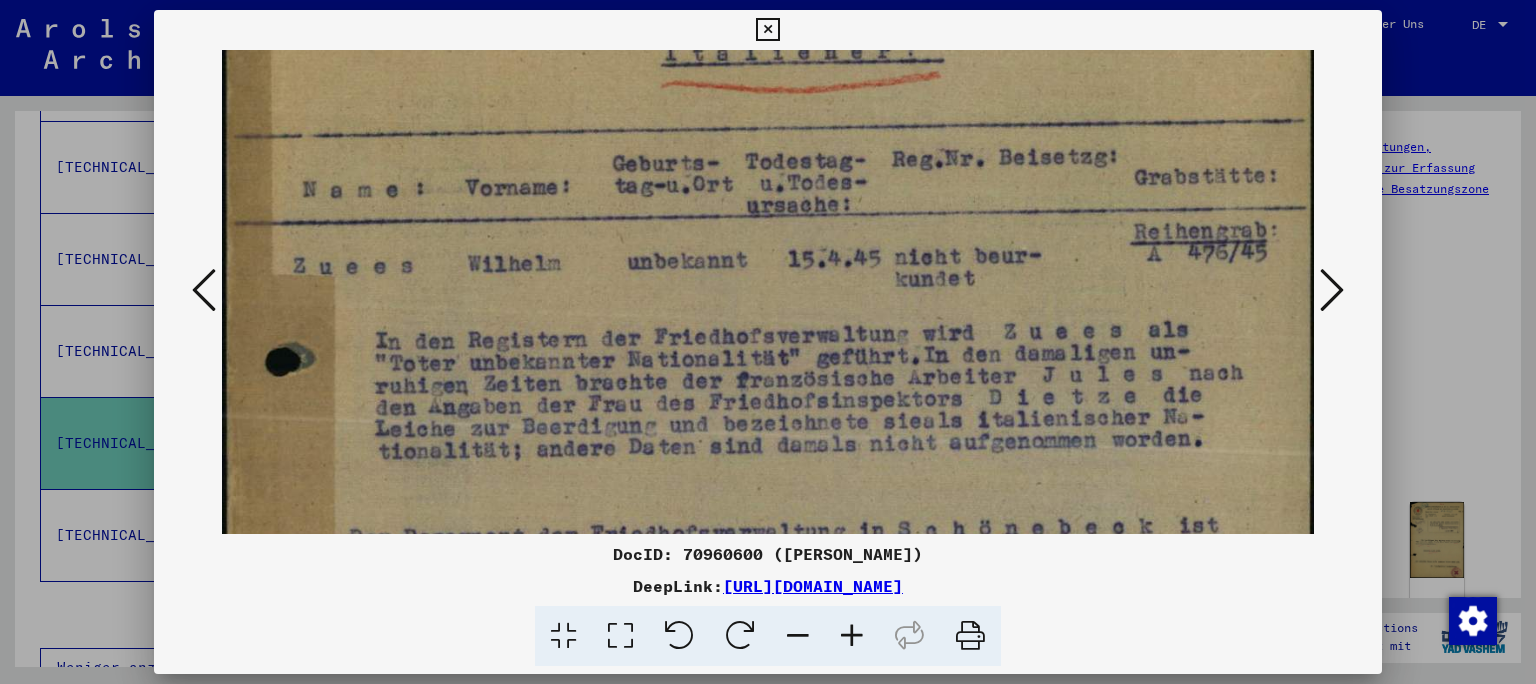 scroll, scrollTop: 409, scrollLeft: 0, axis: vertical 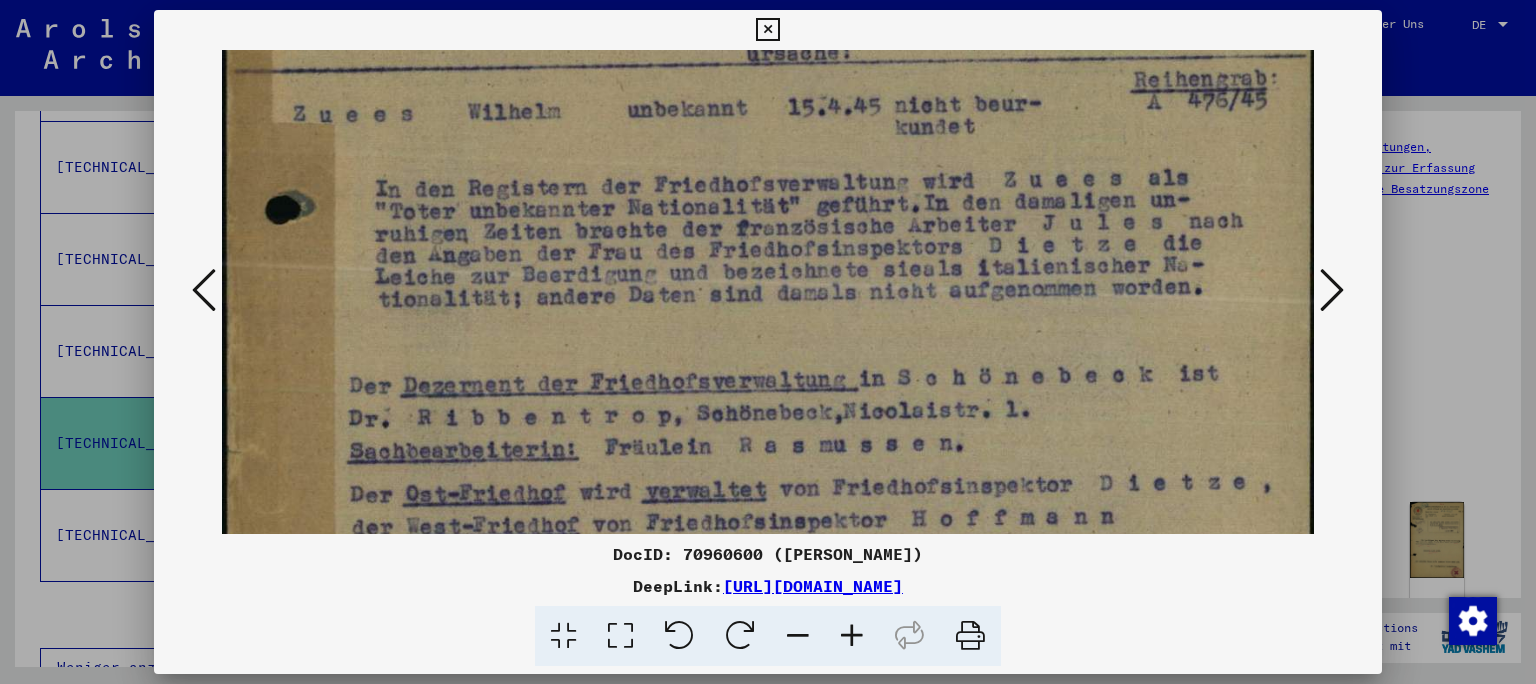 drag, startPoint x: 778, startPoint y: 480, endPoint x: 866, endPoint y: 74, distance: 415.4275 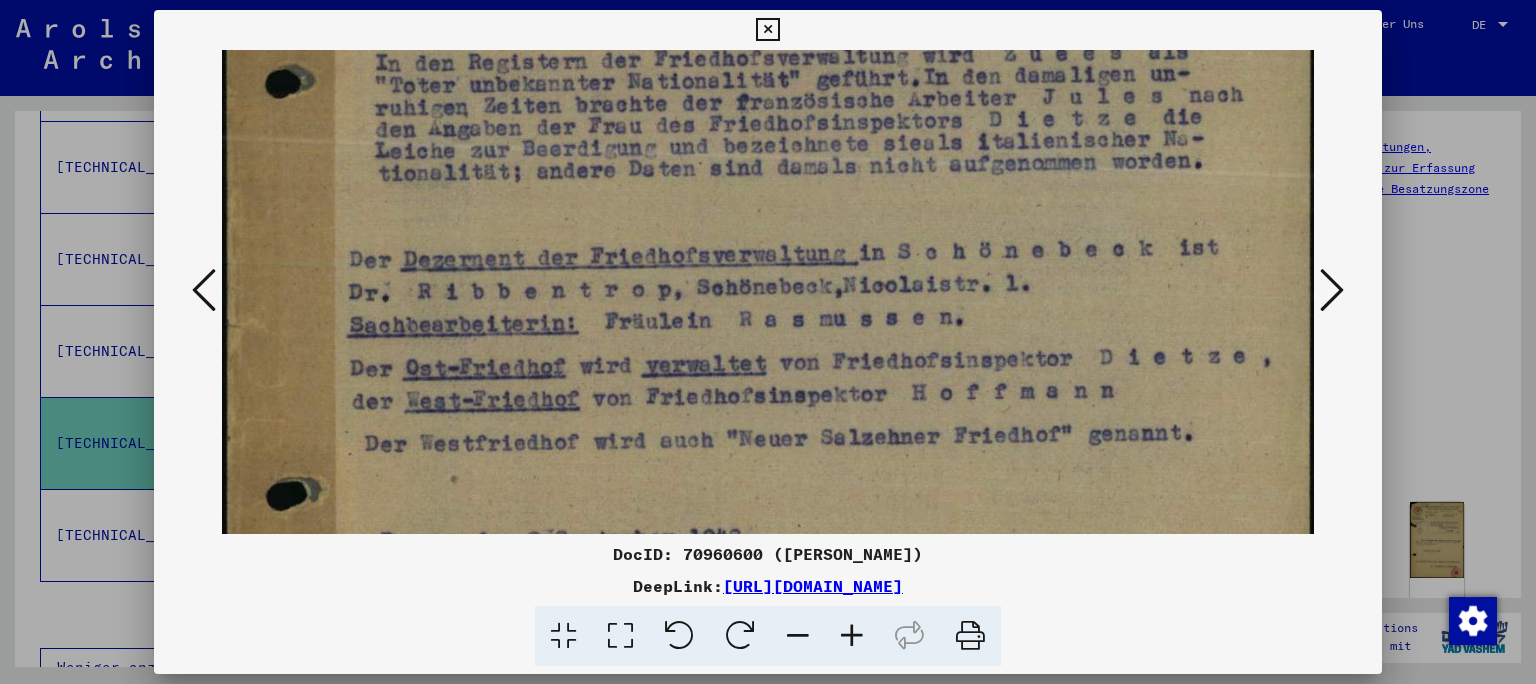 scroll, scrollTop: 586, scrollLeft: 0, axis: vertical 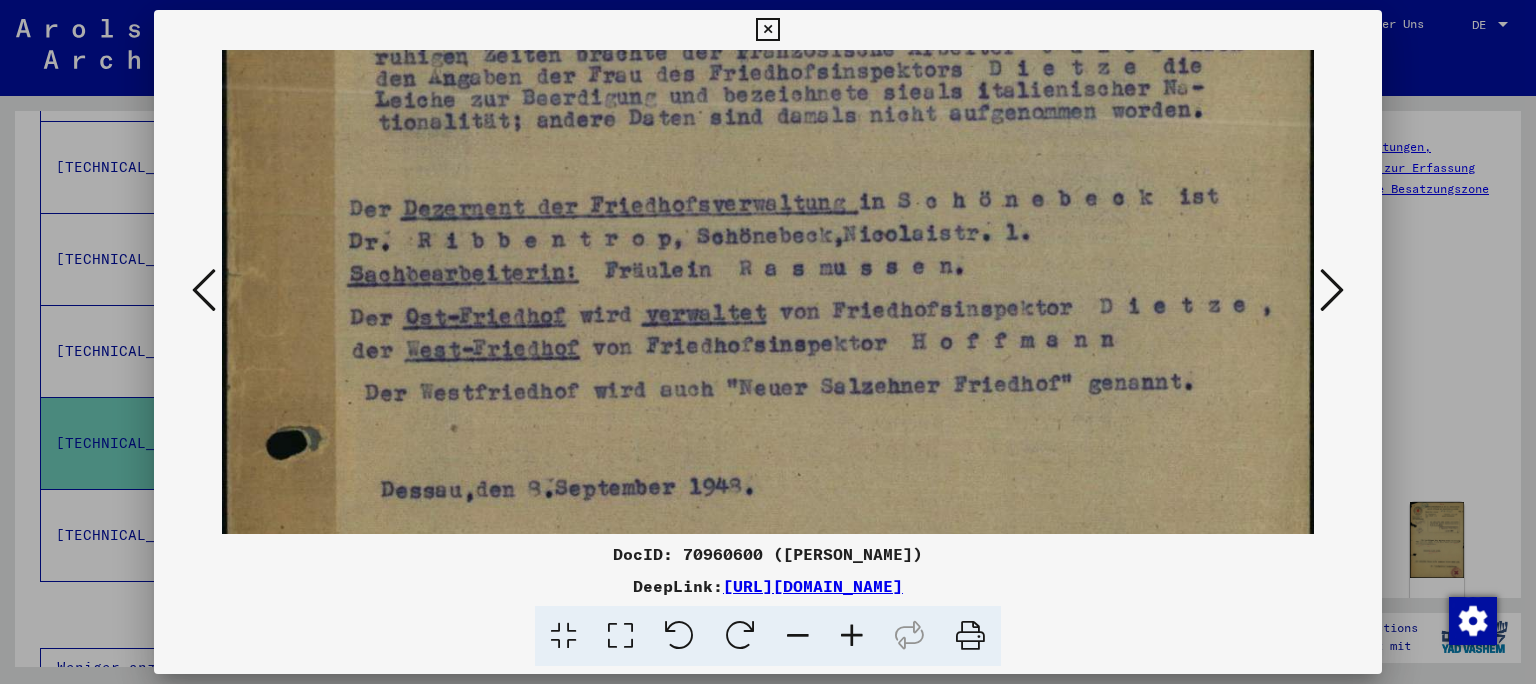 drag, startPoint x: 819, startPoint y: 454, endPoint x: 830, endPoint y: 278, distance: 176.34341 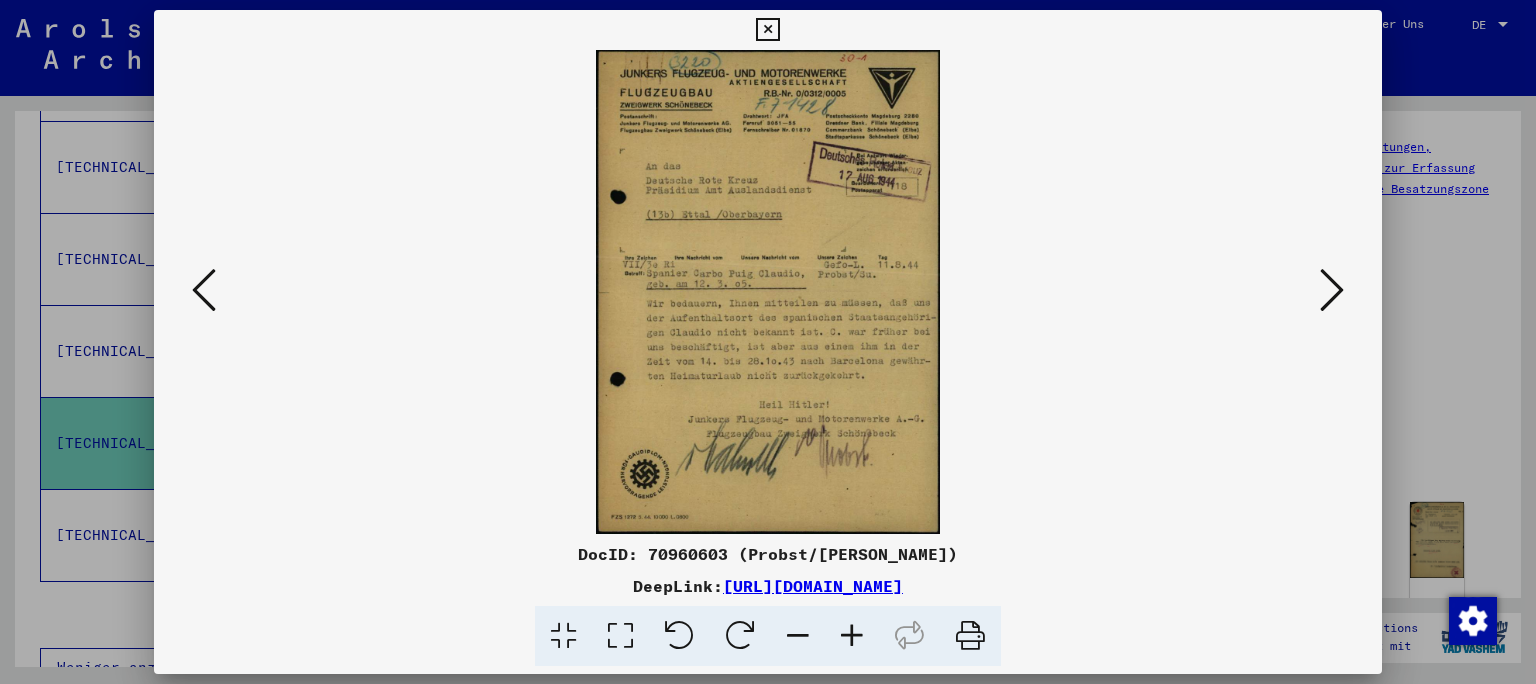 scroll, scrollTop: 0, scrollLeft: 0, axis: both 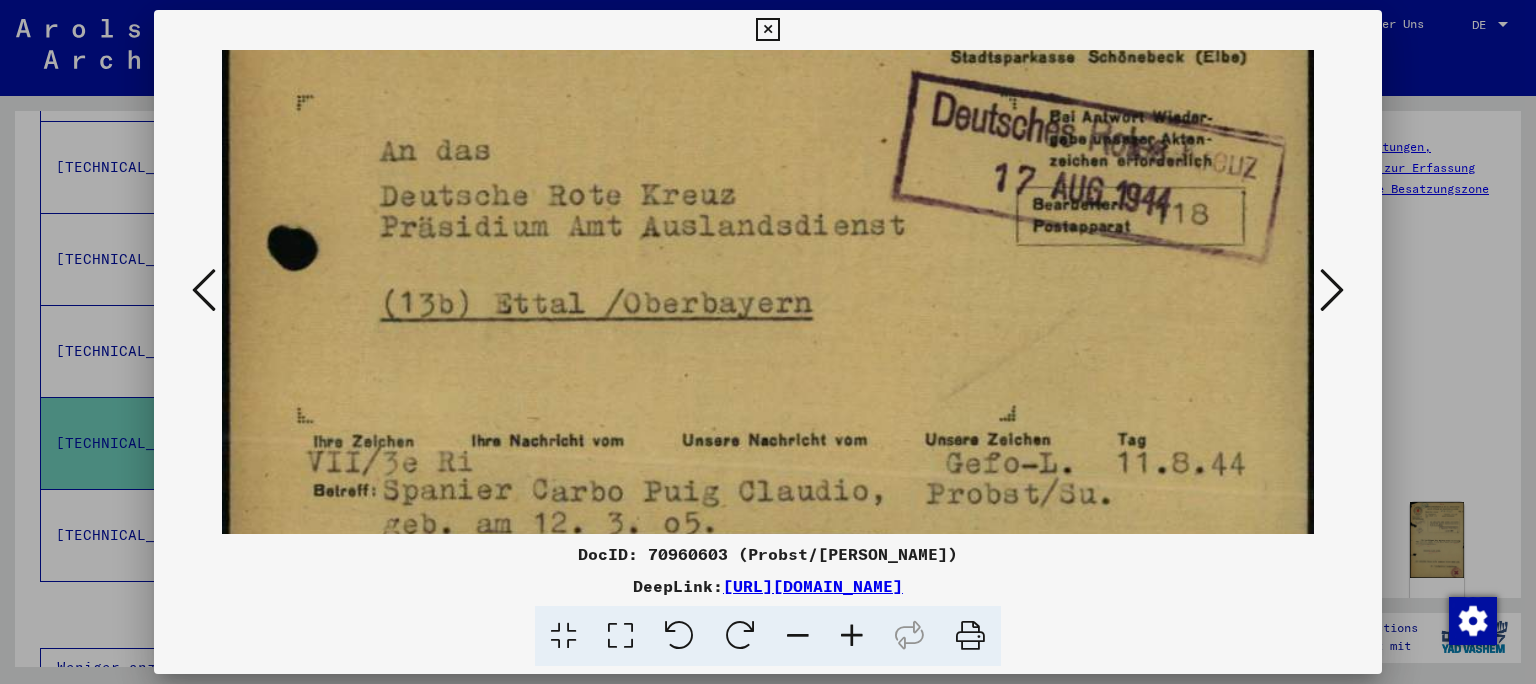 drag, startPoint x: 718, startPoint y: 469, endPoint x: 729, endPoint y: 206, distance: 263.22995 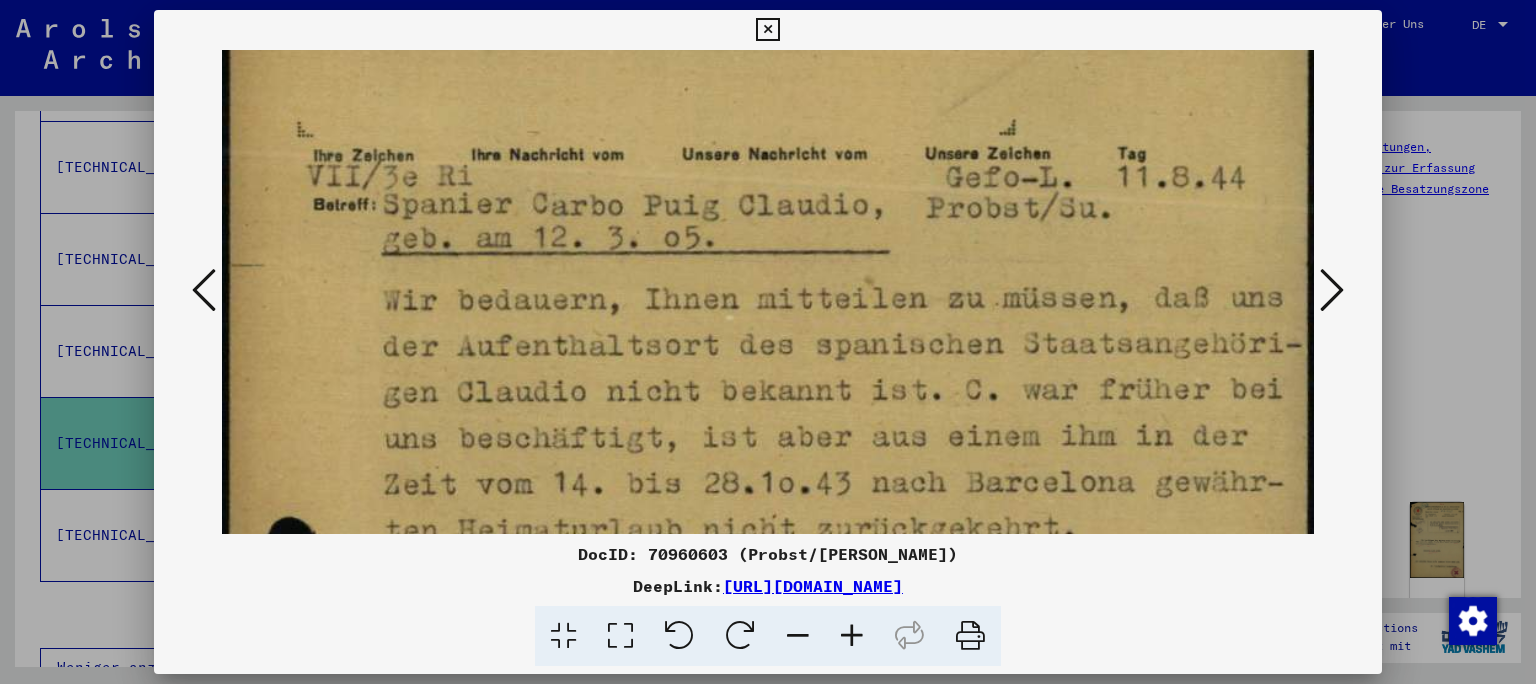drag, startPoint x: 737, startPoint y: 508, endPoint x: 747, endPoint y: 226, distance: 282.17725 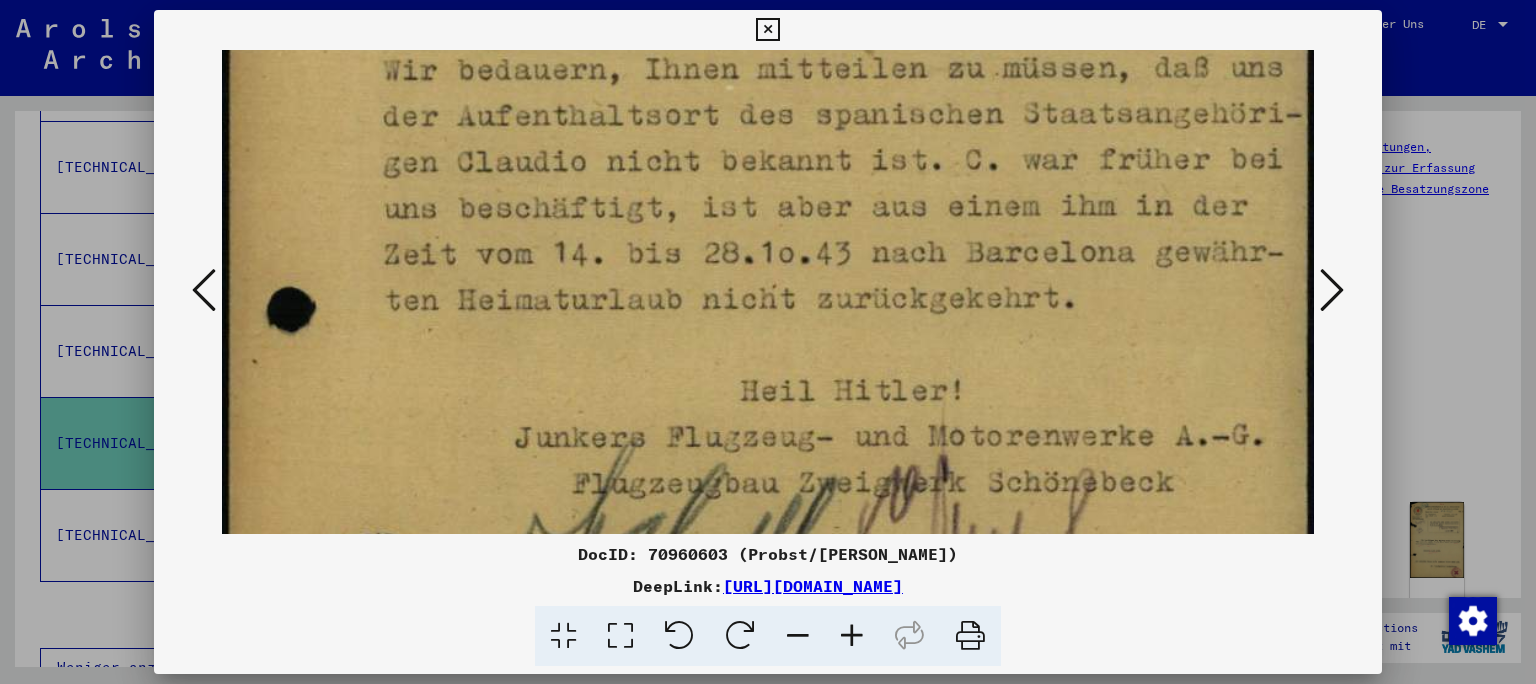 drag, startPoint x: 772, startPoint y: 430, endPoint x: 770, endPoint y: 205, distance: 225.0089 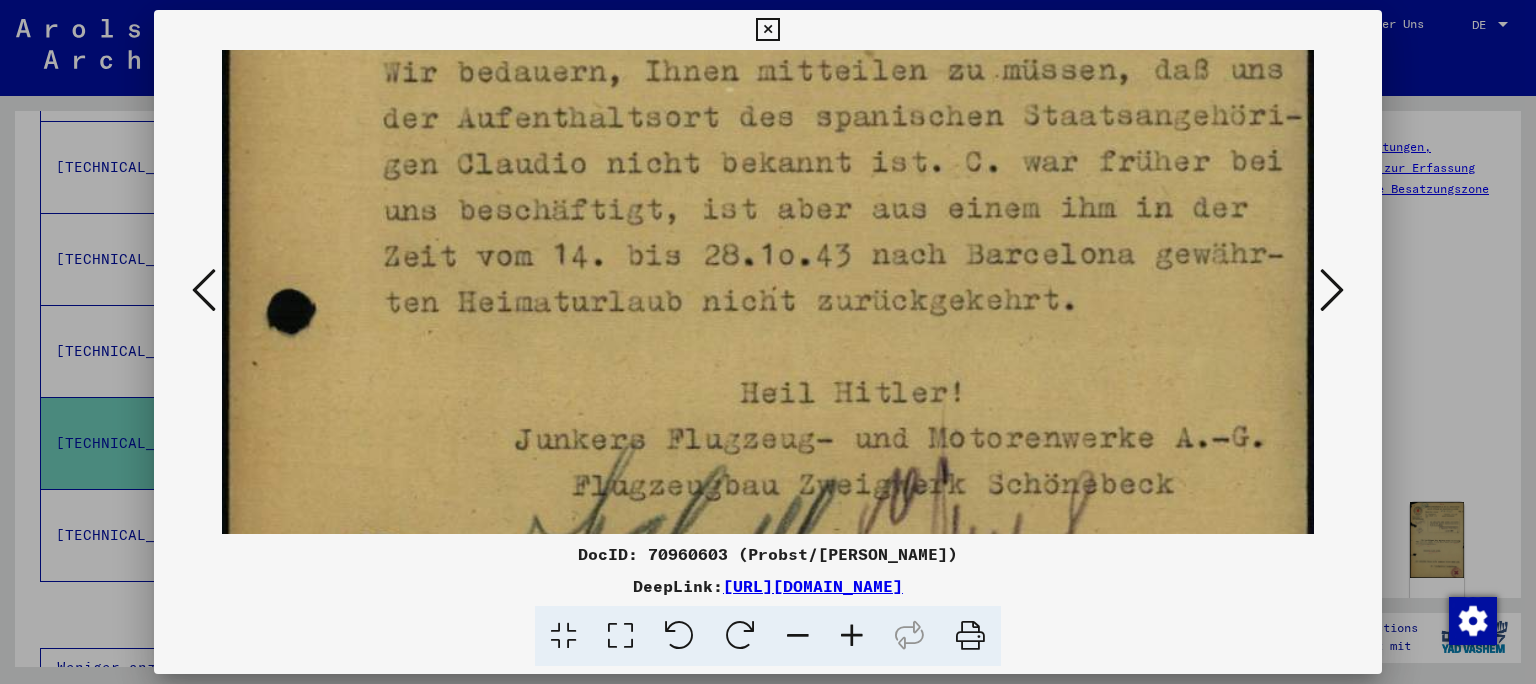 click at bounding box center (1332, 290) 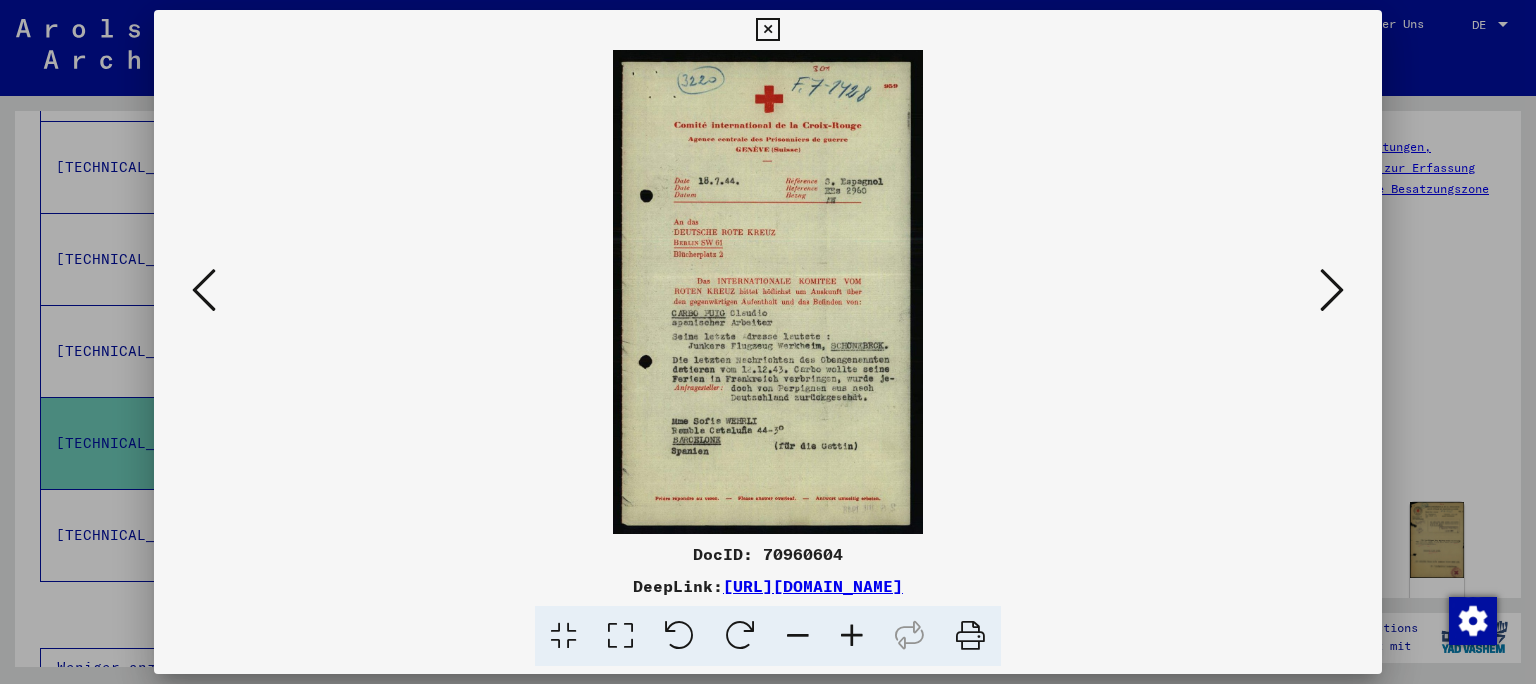 click at bounding box center [1332, 290] 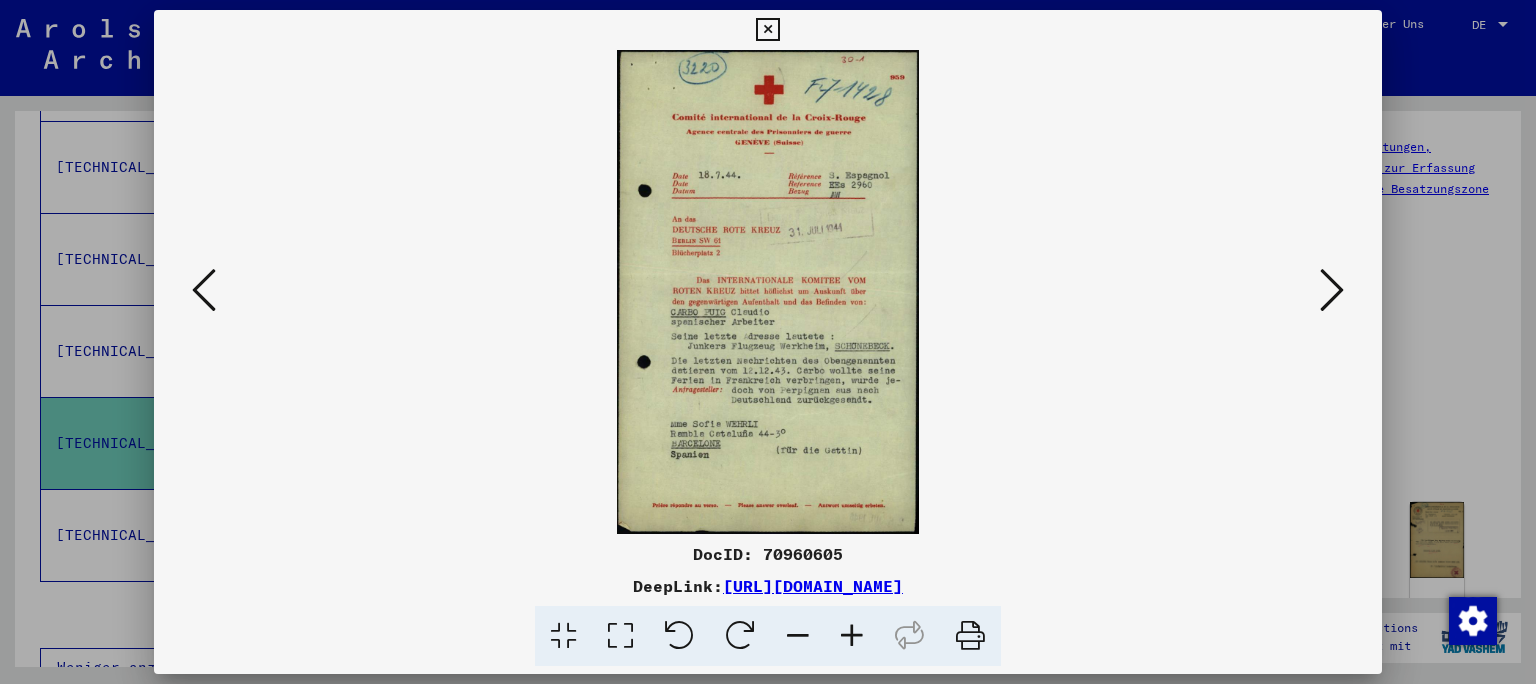 click at bounding box center [1332, 290] 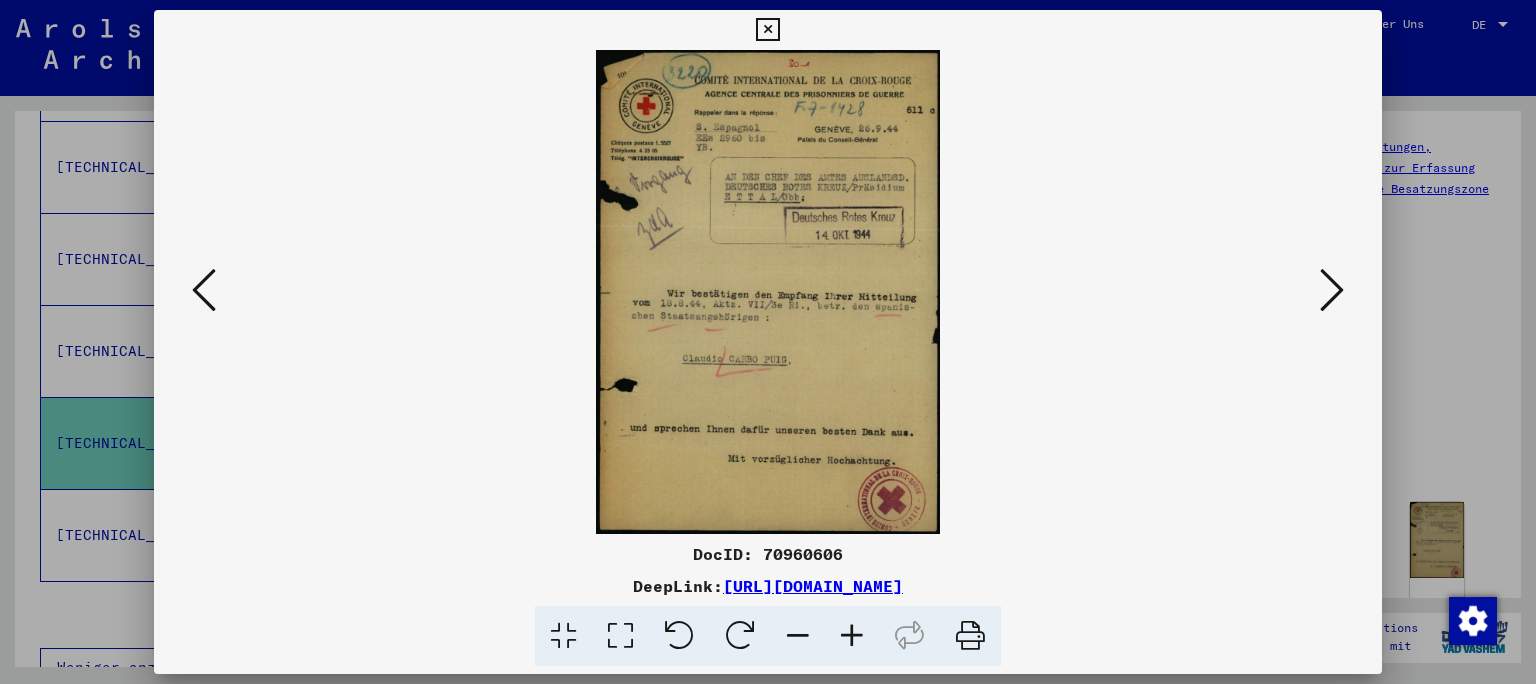 click at bounding box center [1332, 290] 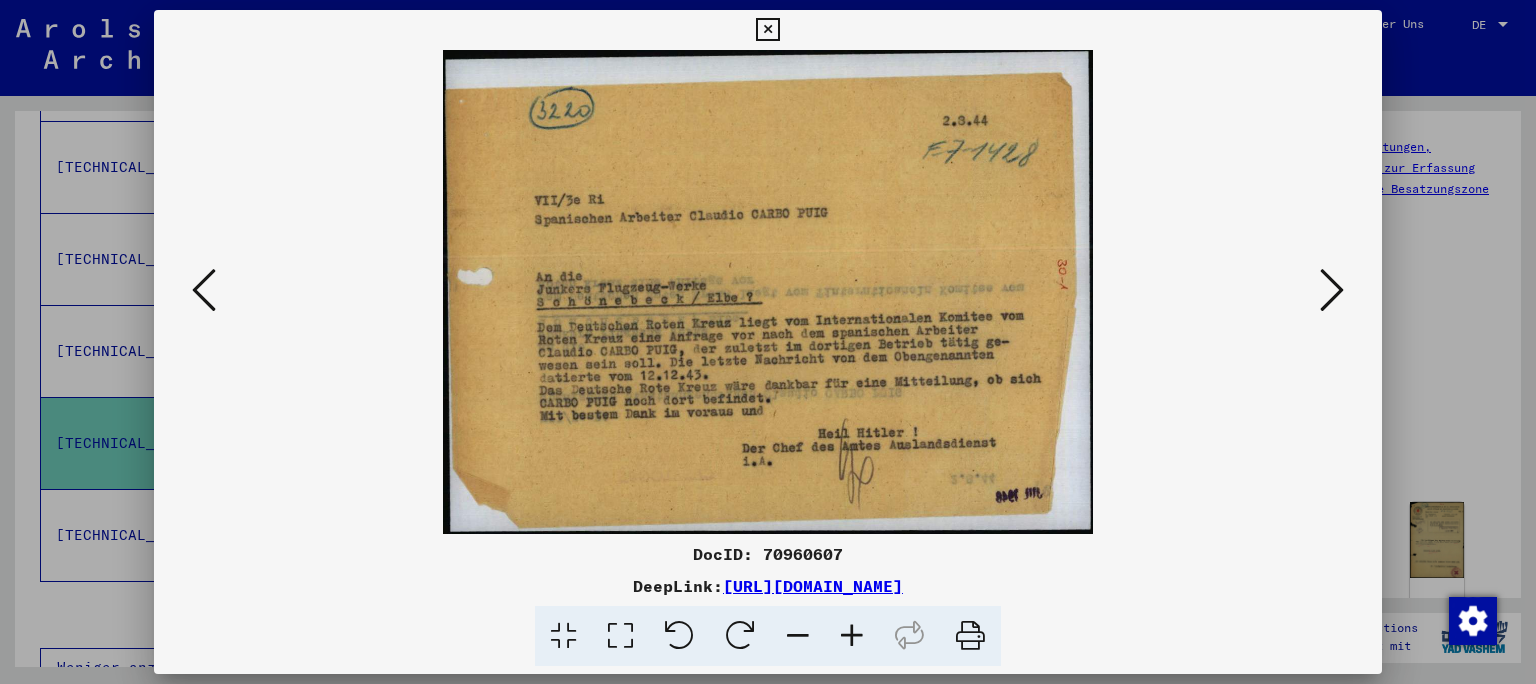 click at bounding box center [1332, 290] 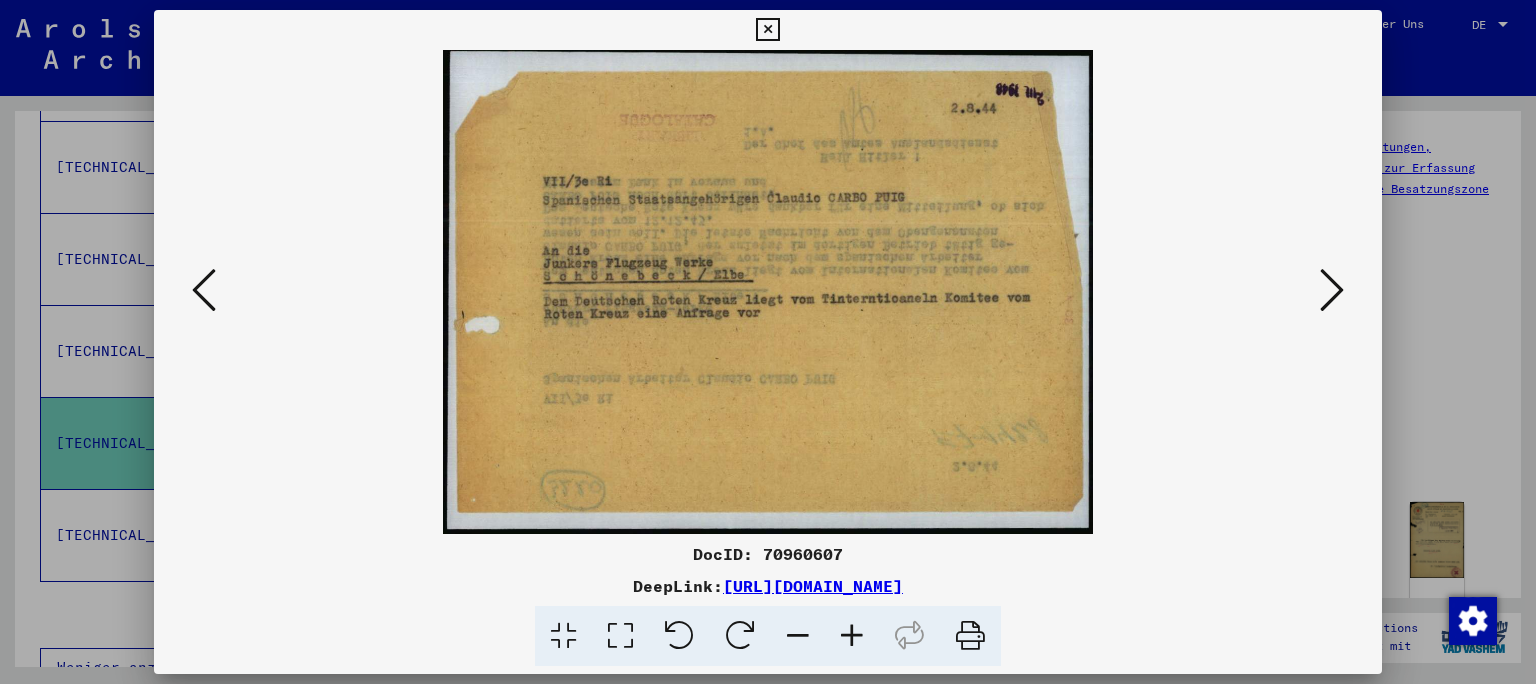 click at bounding box center [1332, 290] 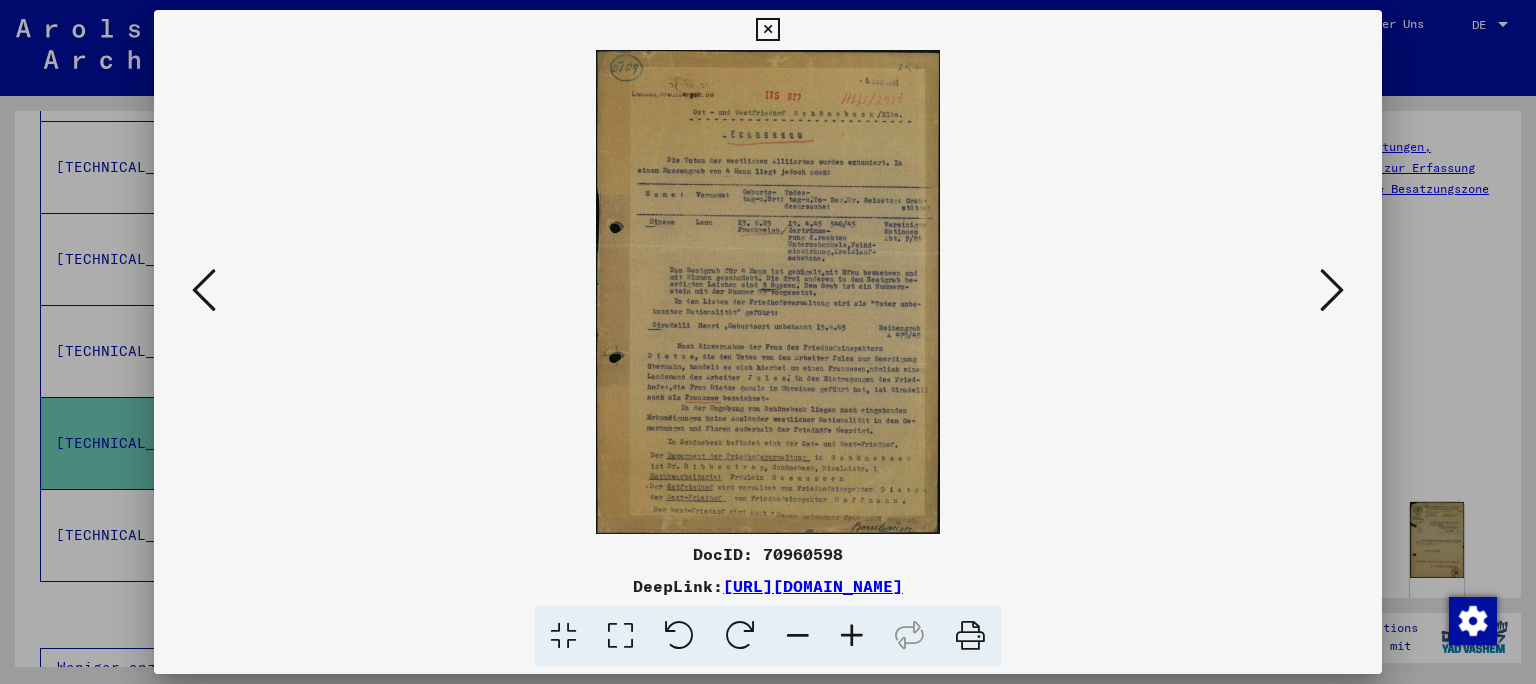 click at bounding box center [620, 636] 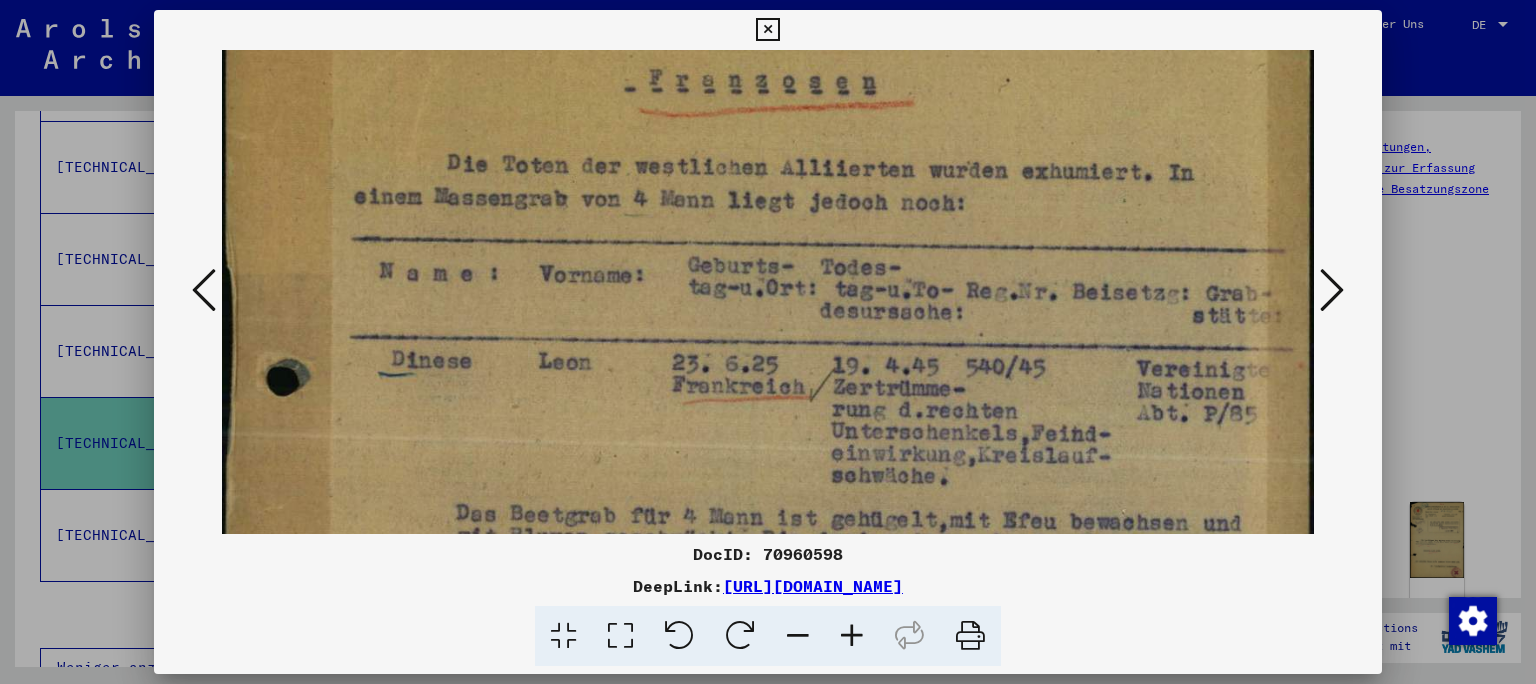 scroll, scrollTop: 238, scrollLeft: 0, axis: vertical 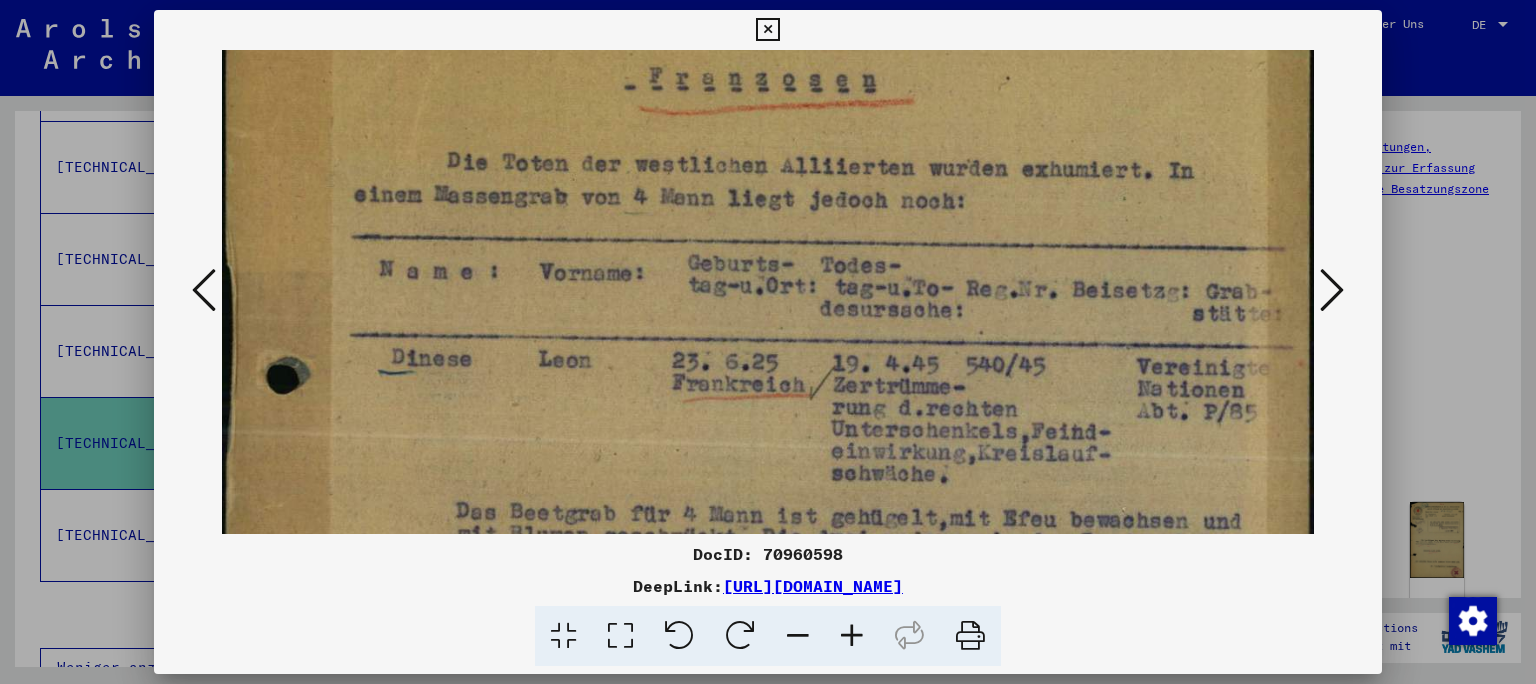 drag, startPoint x: 775, startPoint y: 459, endPoint x: 777, endPoint y: 226, distance: 233.00859 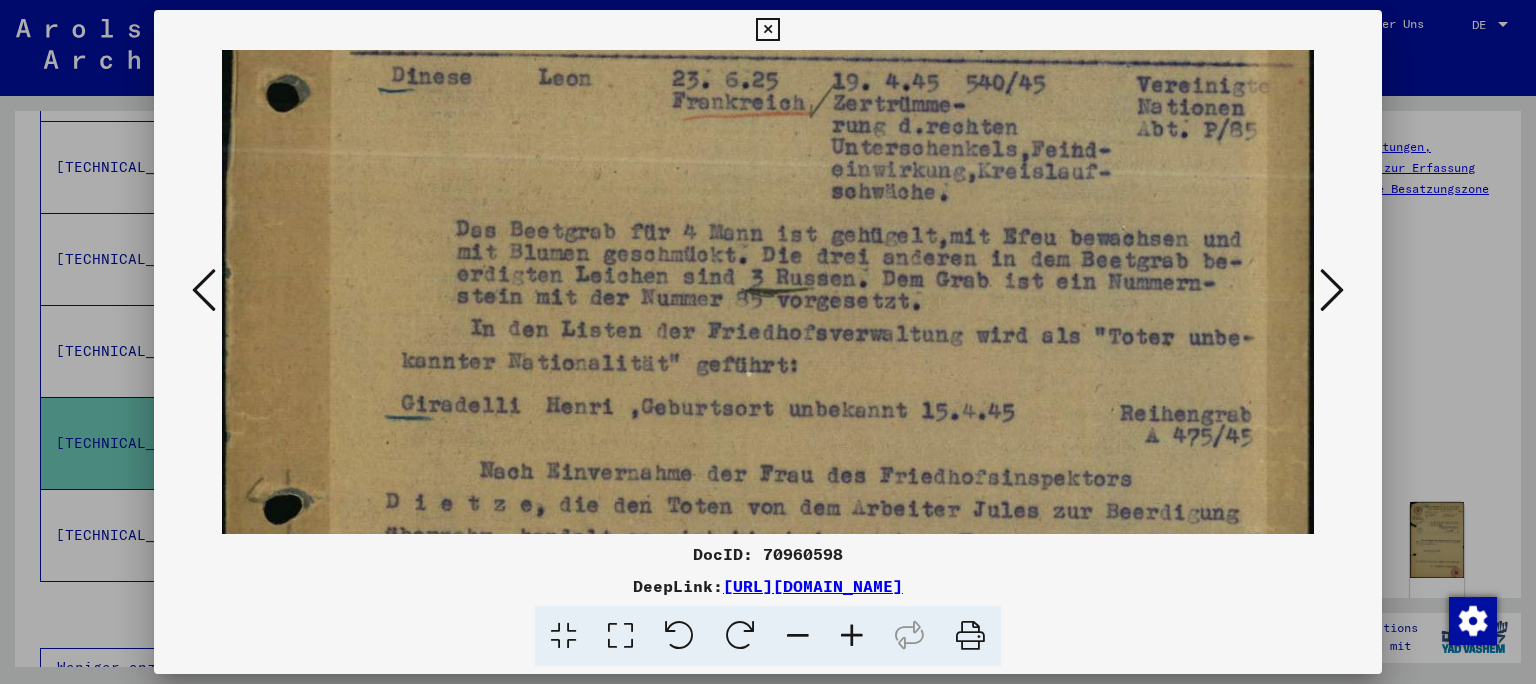 scroll, scrollTop: 526, scrollLeft: 0, axis: vertical 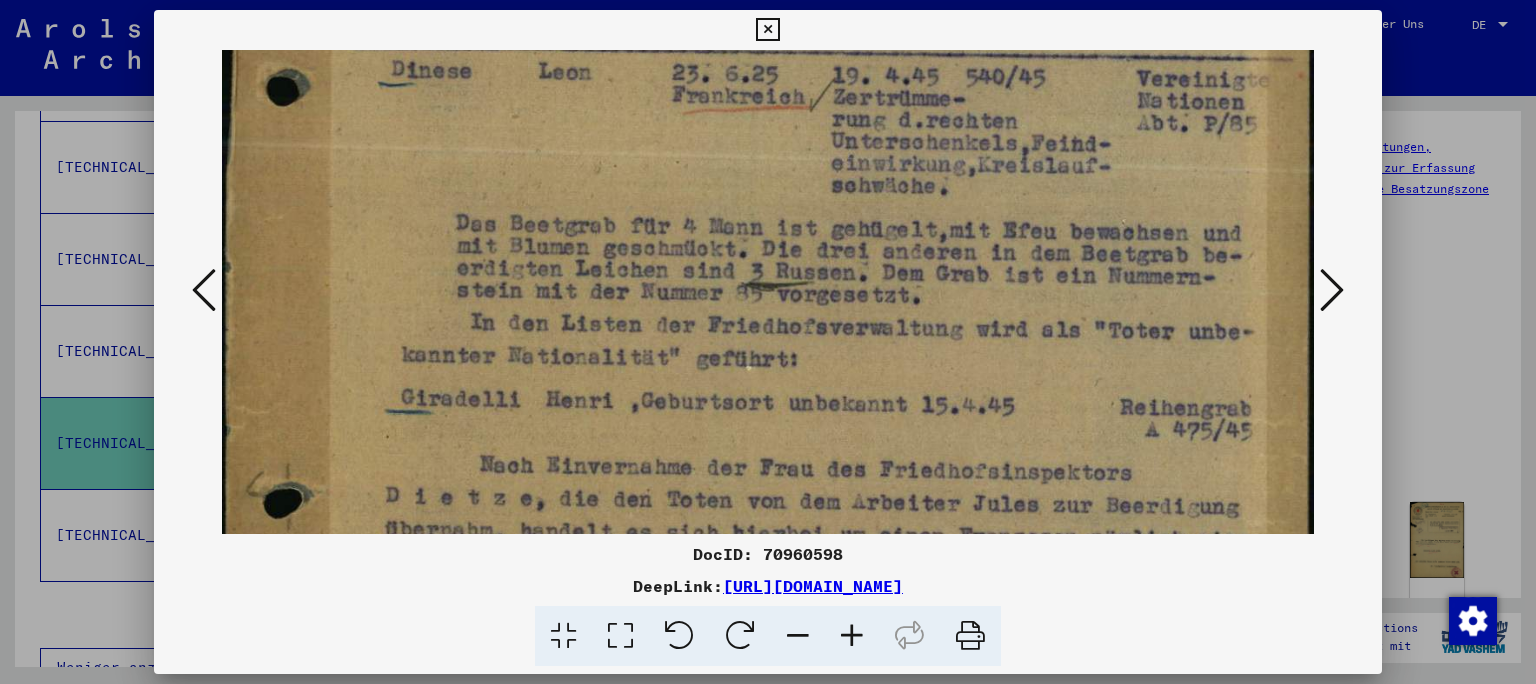 drag, startPoint x: 781, startPoint y: 425, endPoint x: 794, endPoint y: 202, distance: 223.3786 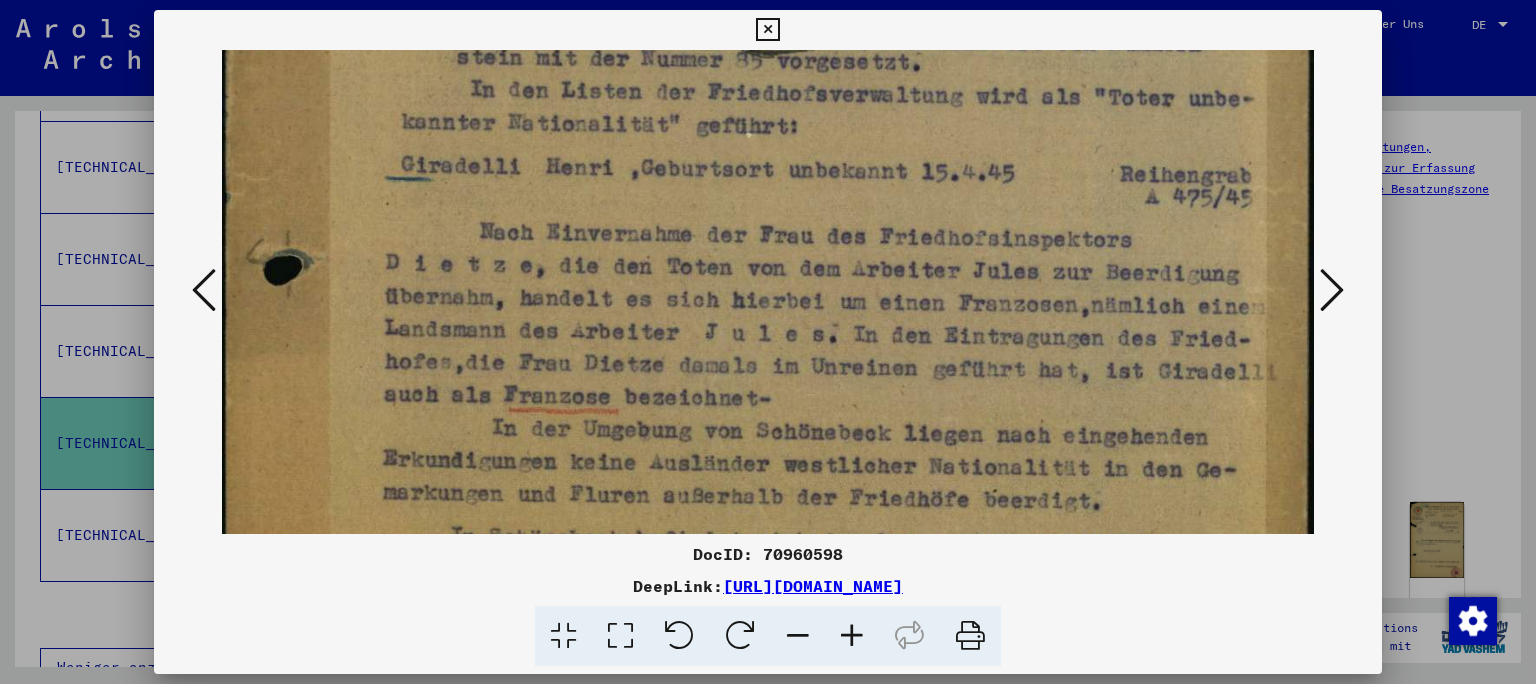 scroll, scrollTop: 761, scrollLeft: 0, axis: vertical 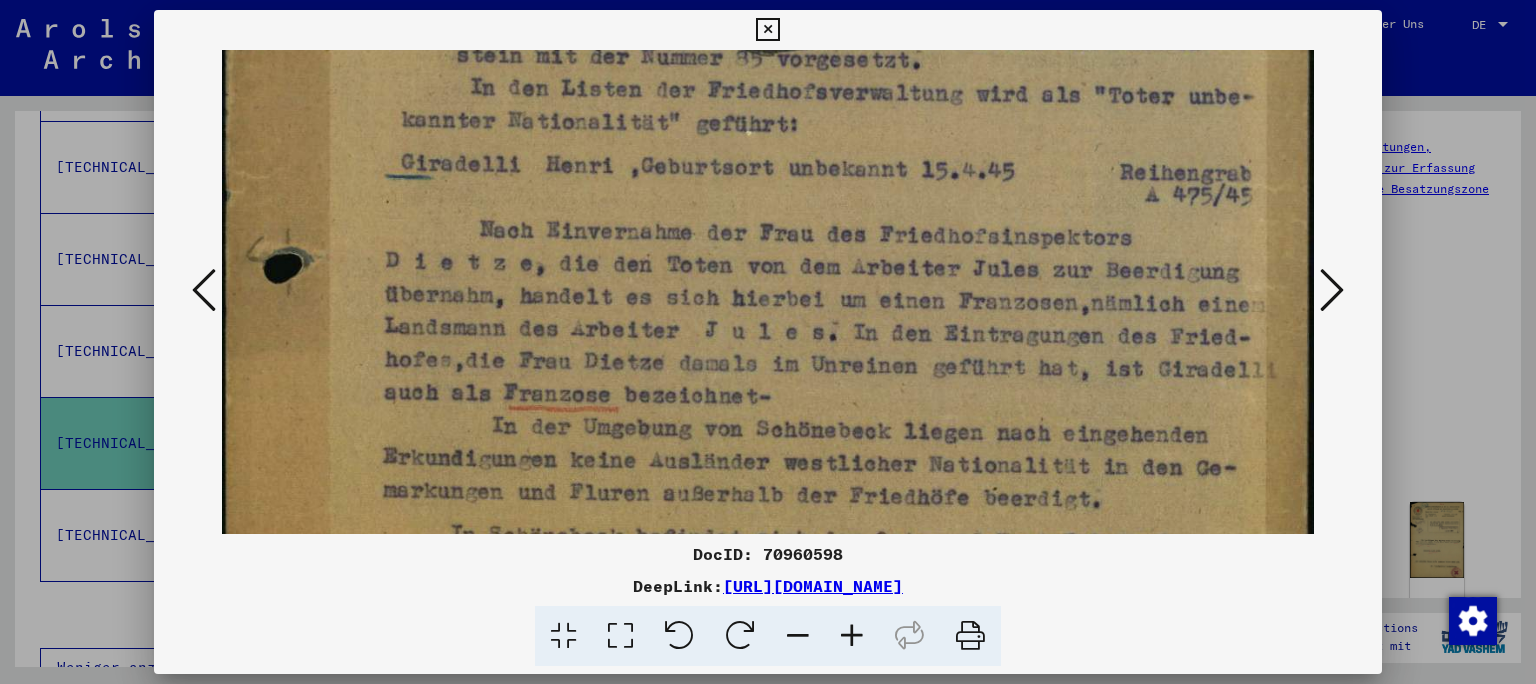 drag, startPoint x: 882, startPoint y: 458, endPoint x: 894, endPoint y: 224, distance: 234.3075 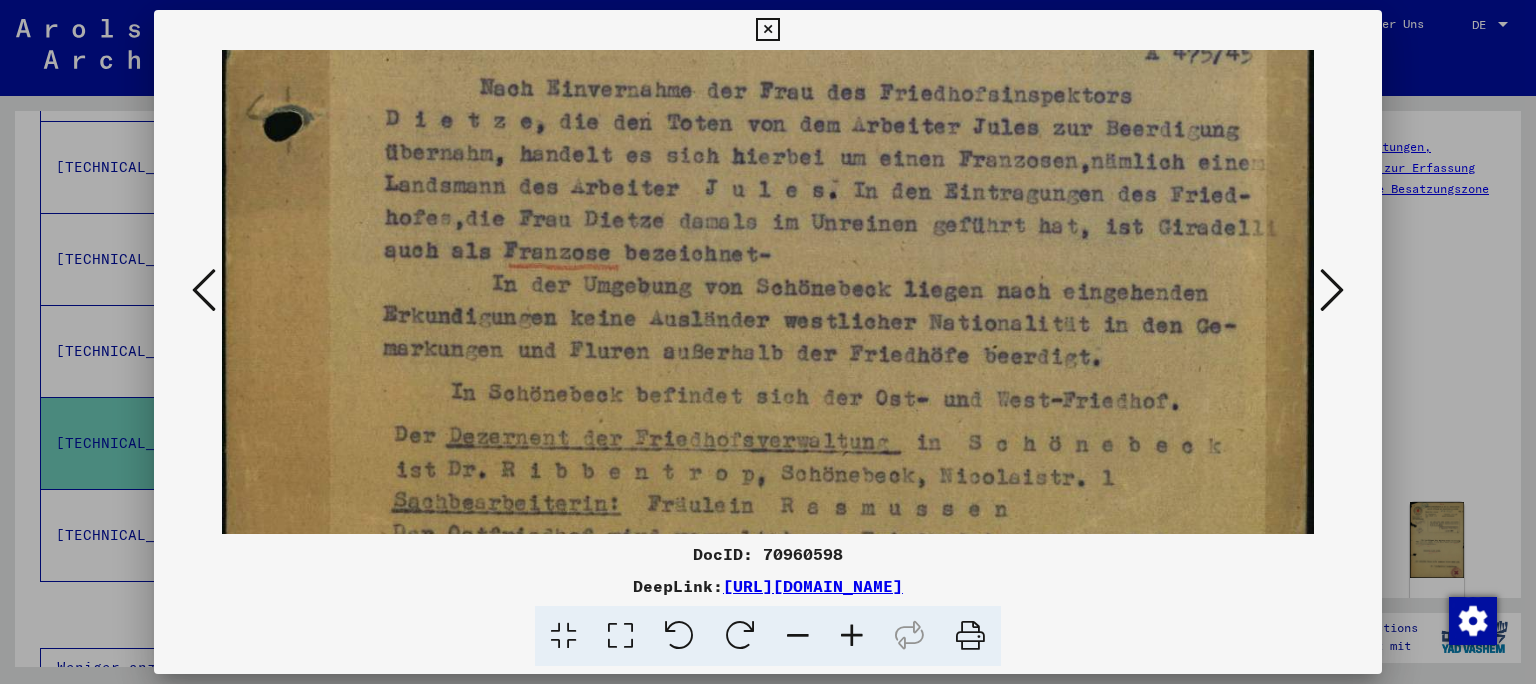 scroll, scrollTop: 905, scrollLeft: 0, axis: vertical 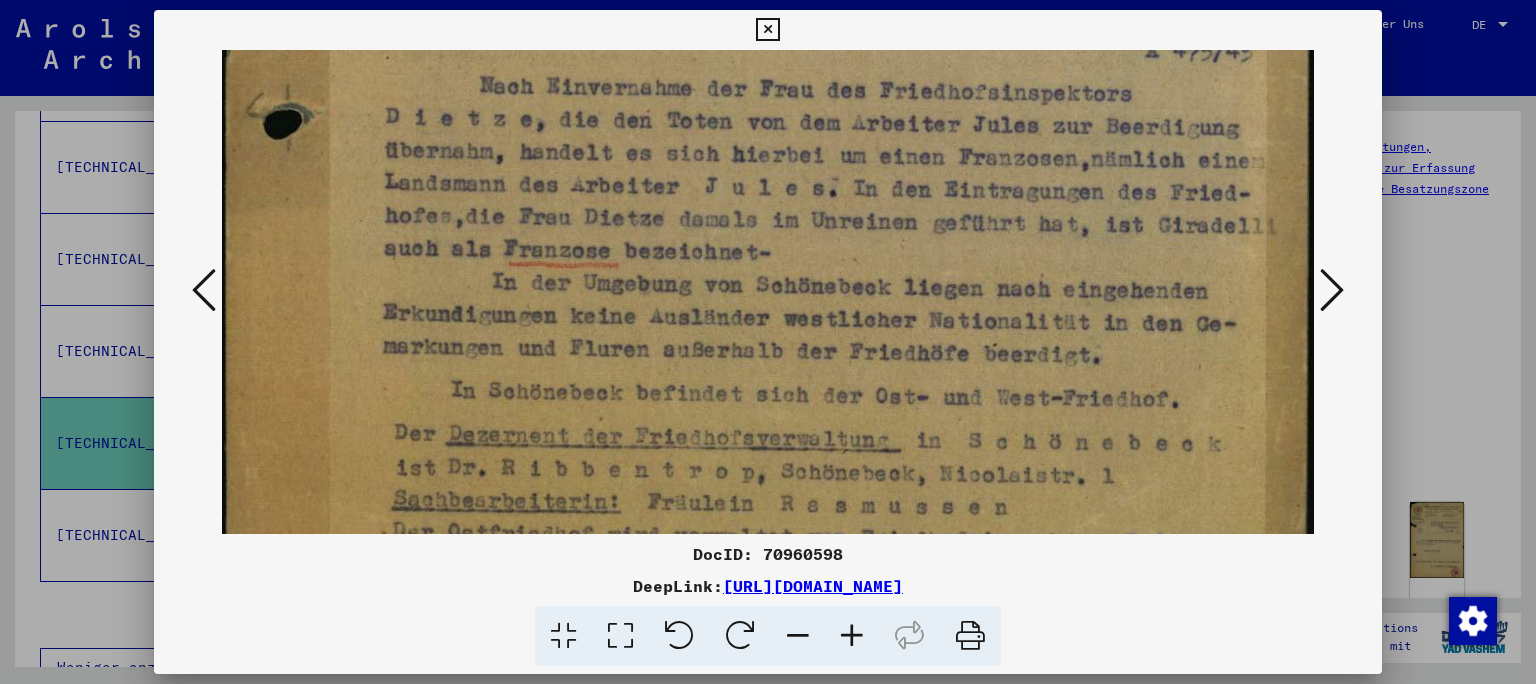 drag, startPoint x: 871, startPoint y: 382, endPoint x: 882, endPoint y: 250, distance: 132.45753 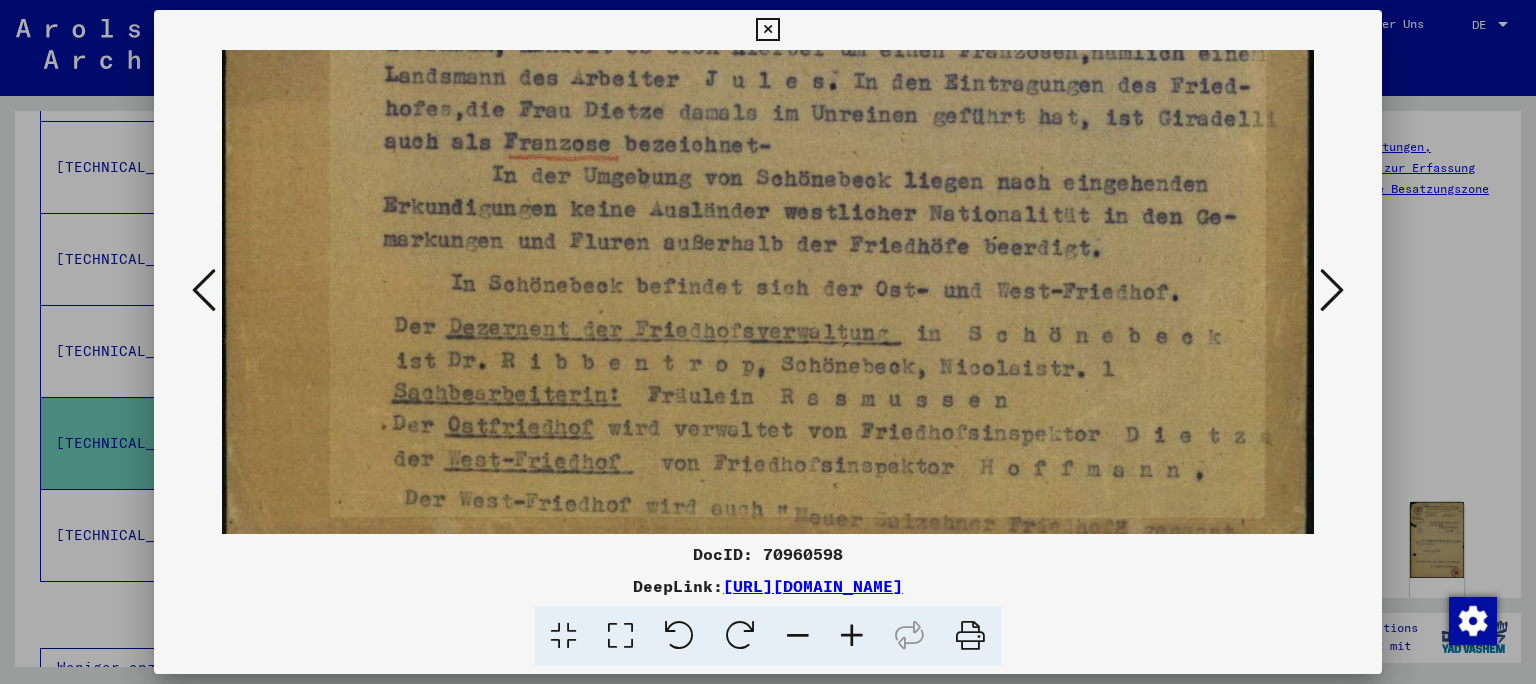 scroll, scrollTop: 1014, scrollLeft: 0, axis: vertical 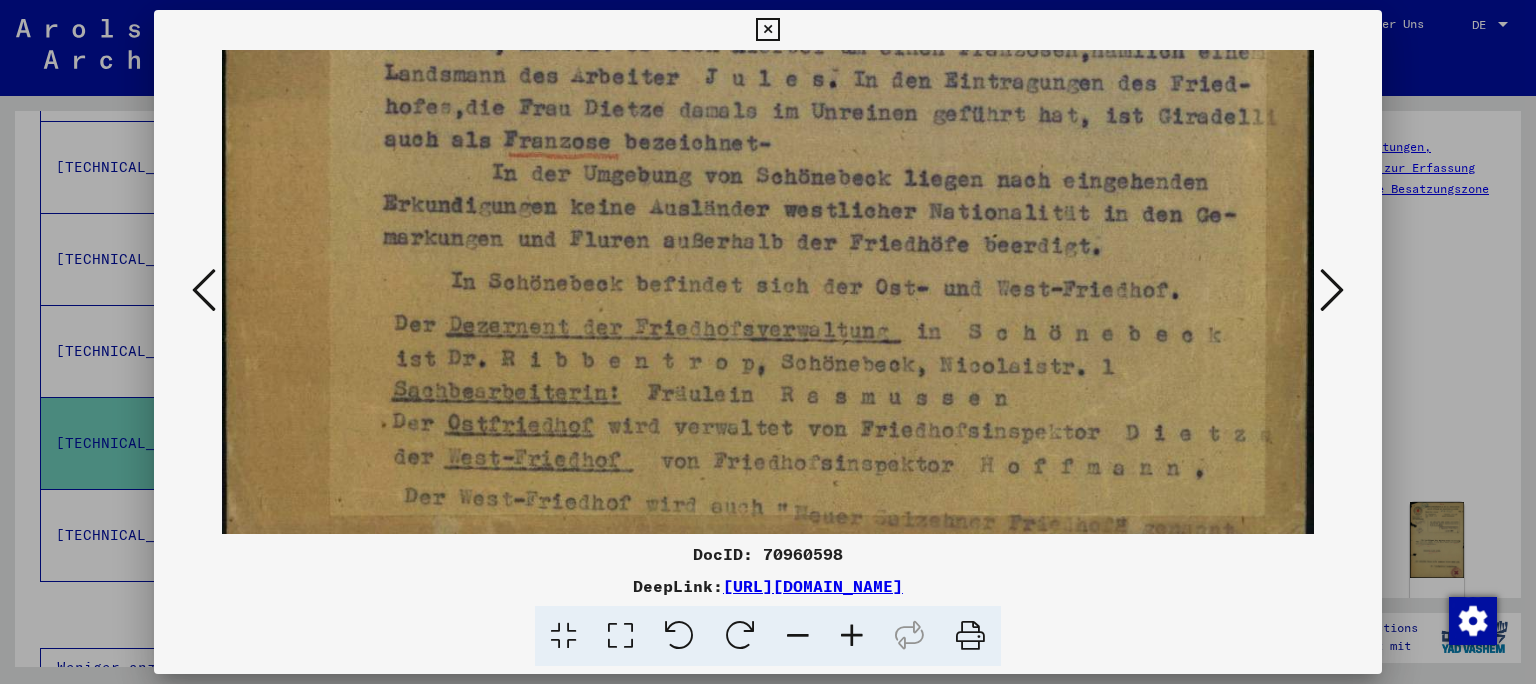 drag, startPoint x: 857, startPoint y: 370, endPoint x: 867, endPoint y: 262, distance: 108.461975 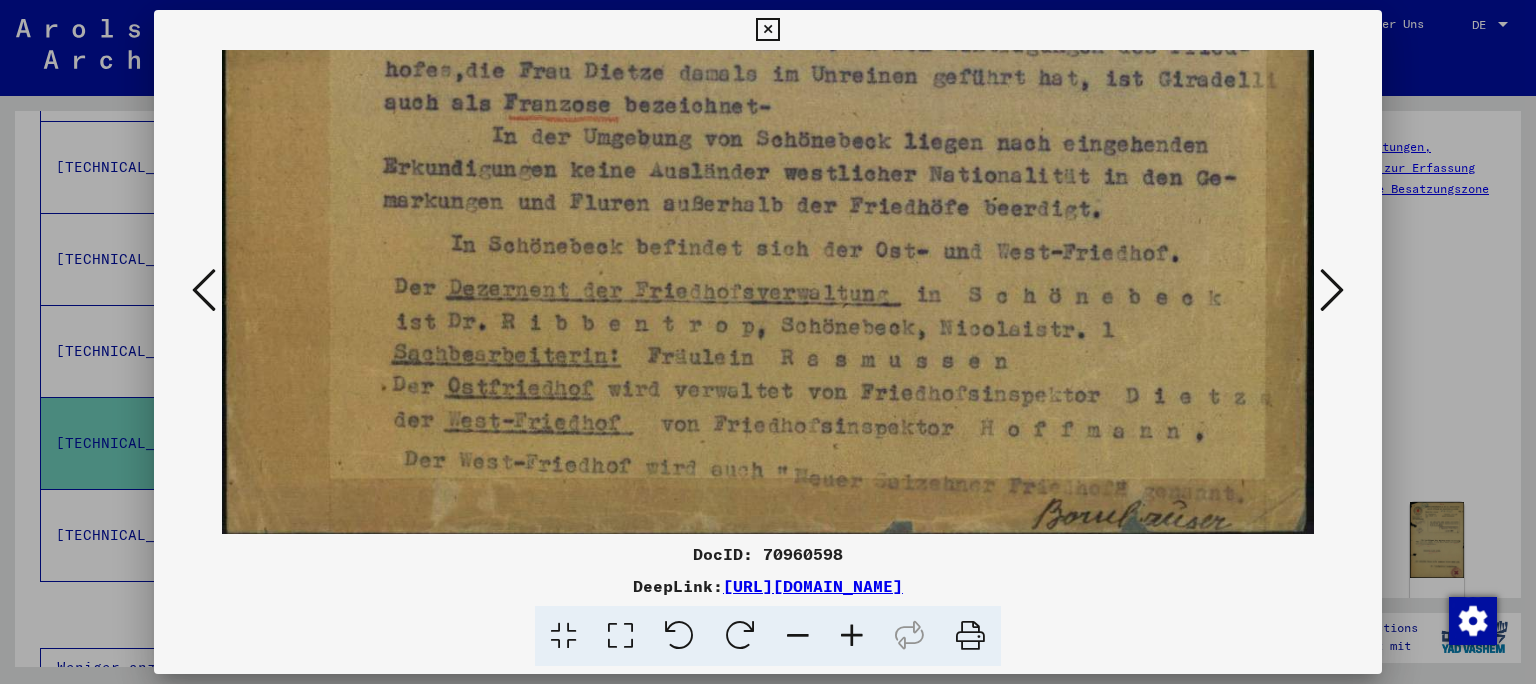 scroll, scrollTop: 1066, scrollLeft: 0, axis: vertical 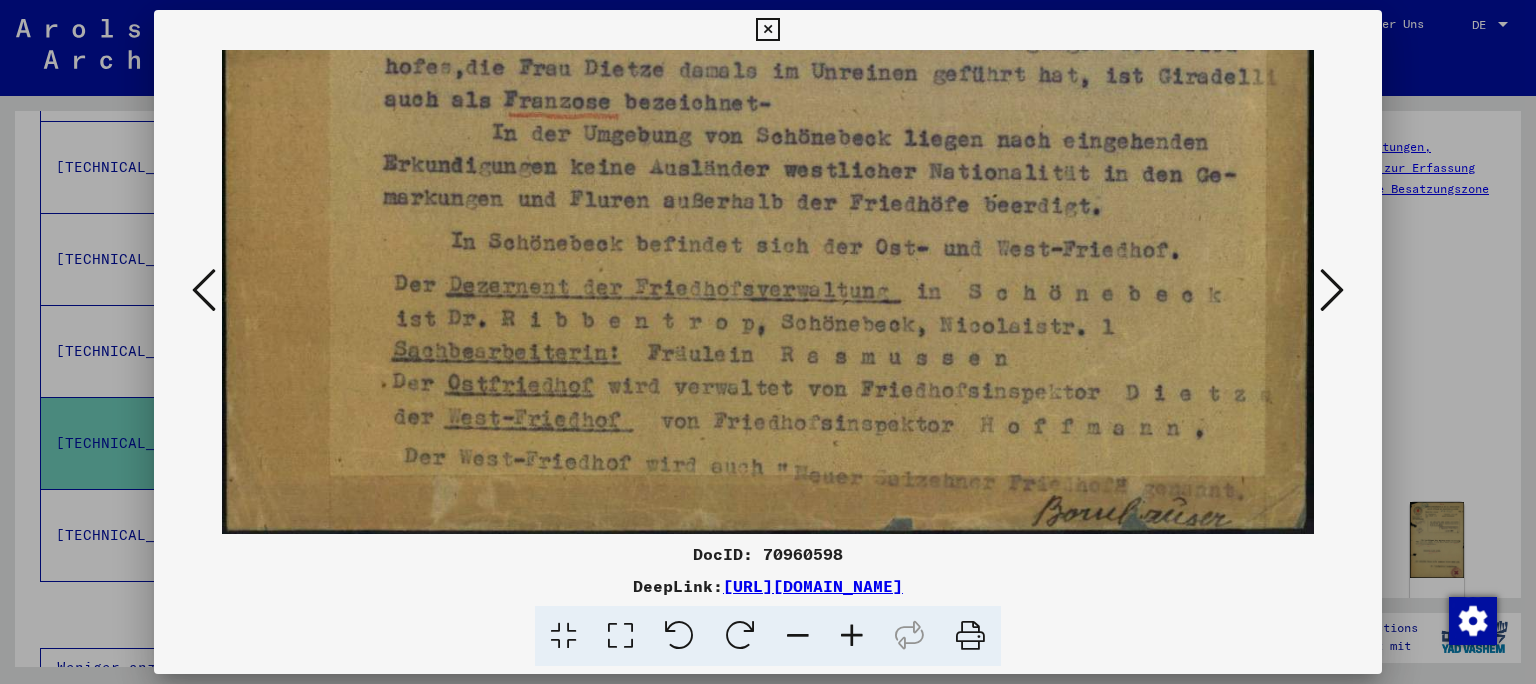 drag, startPoint x: 872, startPoint y: 401, endPoint x: 881, endPoint y: 286, distance: 115.35164 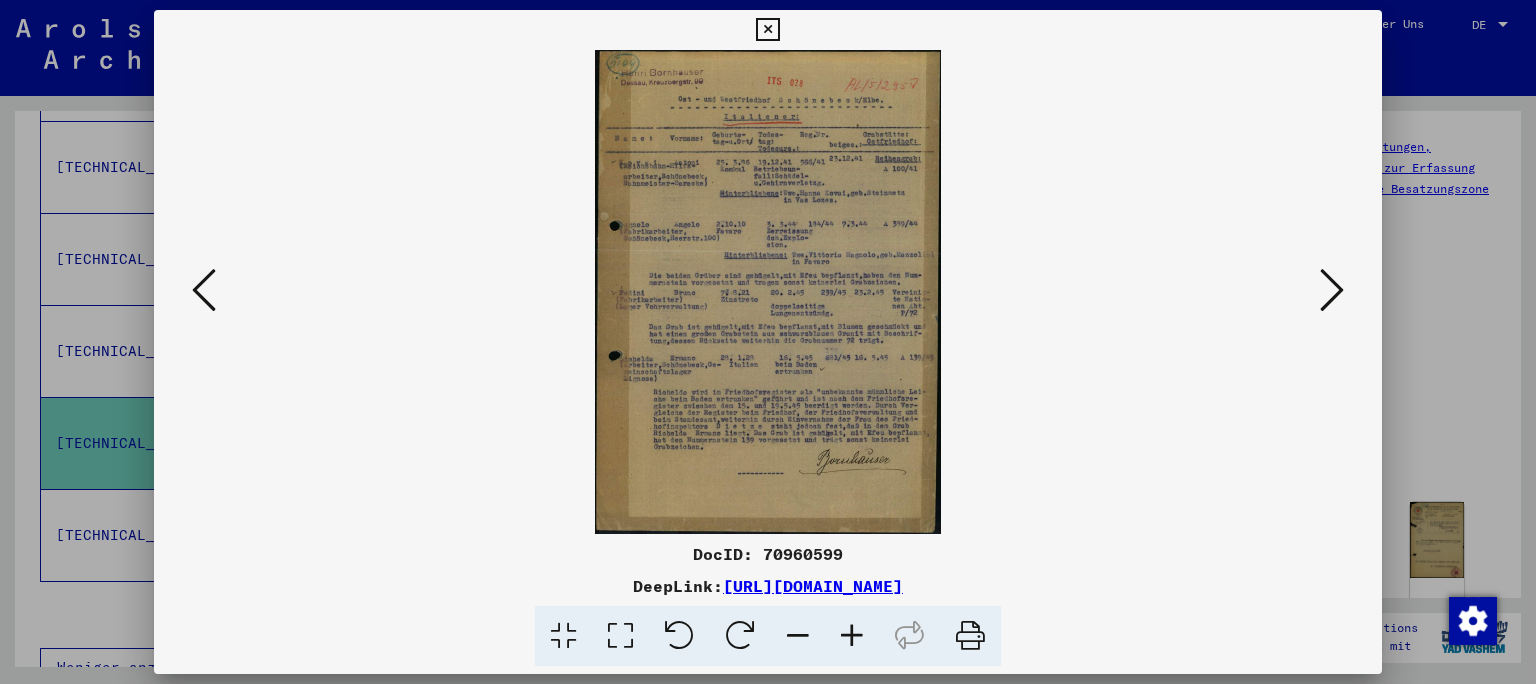 scroll, scrollTop: 0, scrollLeft: 0, axis: both 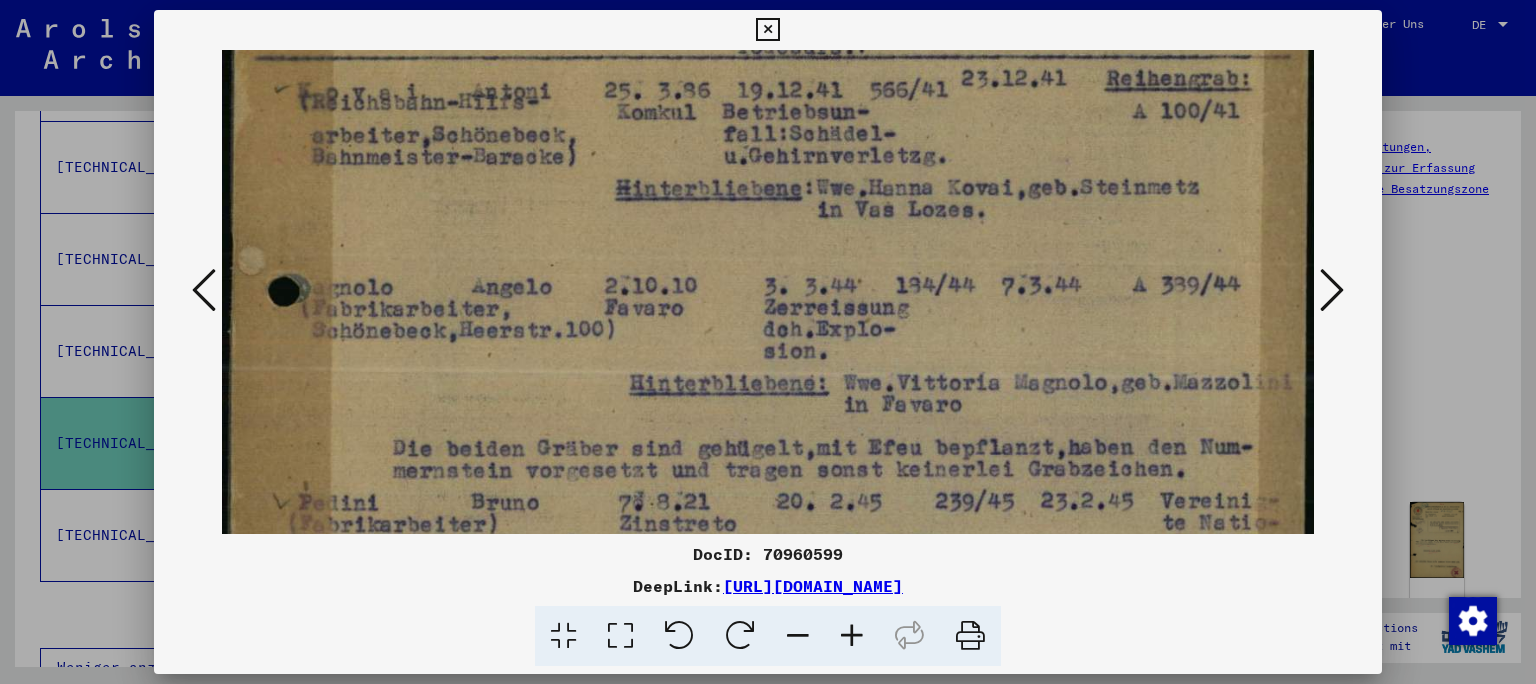 drag, startPoint x: 796, startPoint y: 493, endPoint x: 826, endPoint y: 182, distance: 312.4436 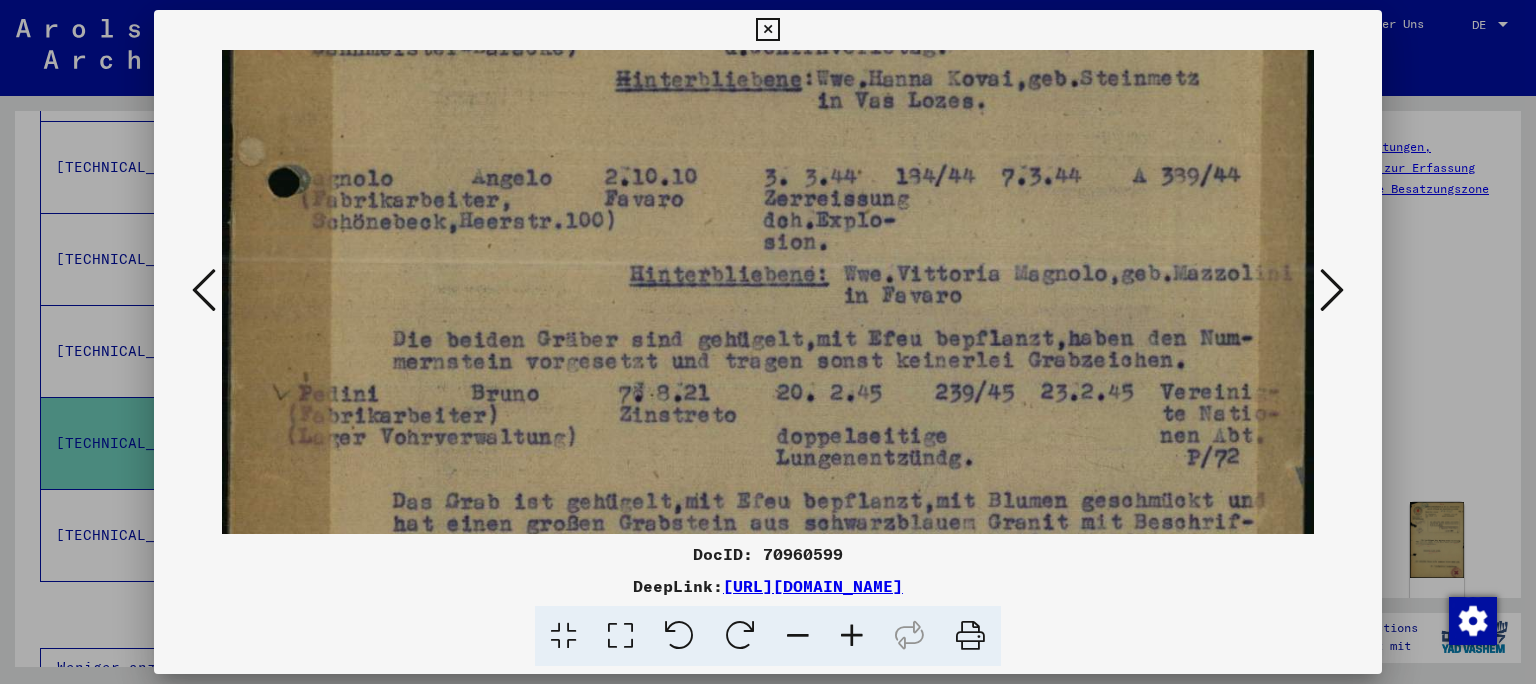 scroll, scrollTop: 426, scrollLeft: 0, axis: vertical 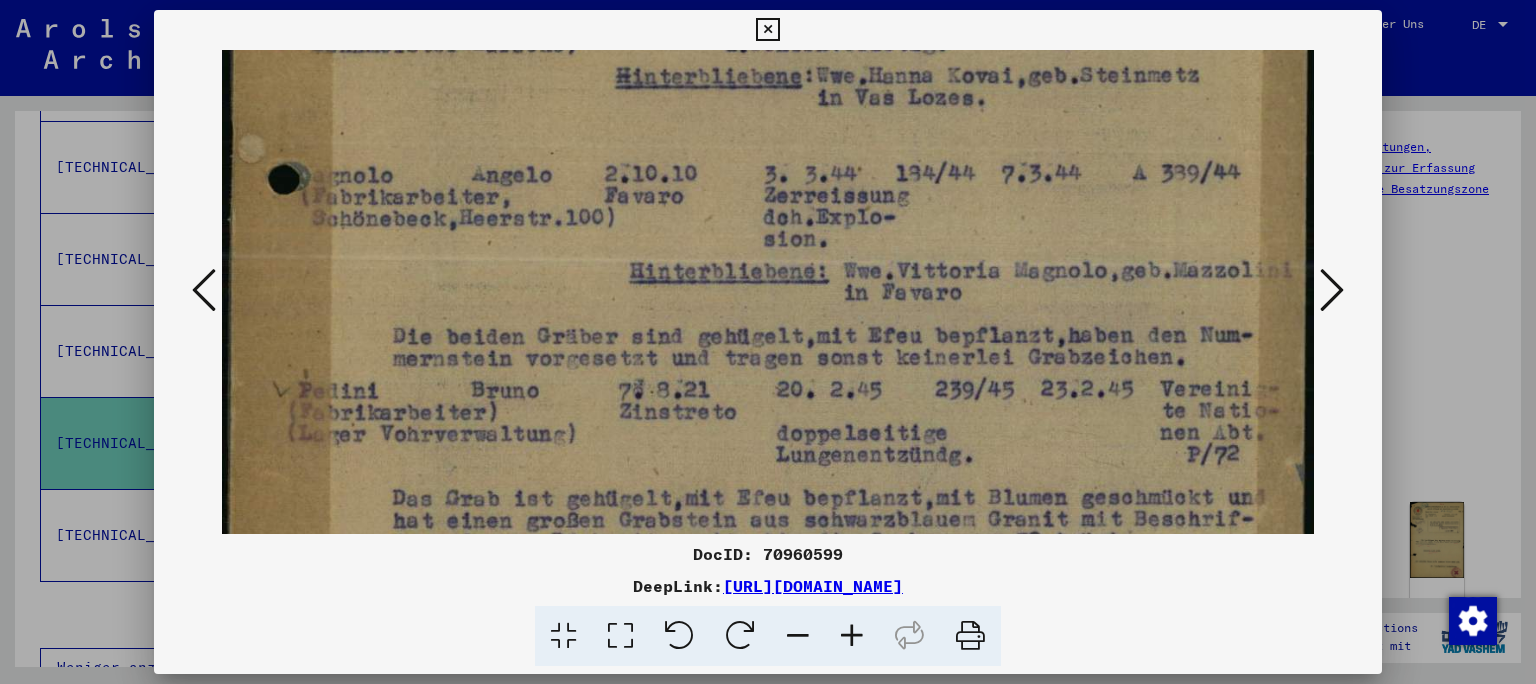 drag, startPoint x: 758, startPoint y: 334, endPoint x: 769, endPoint y: 222, distance: 112.53888 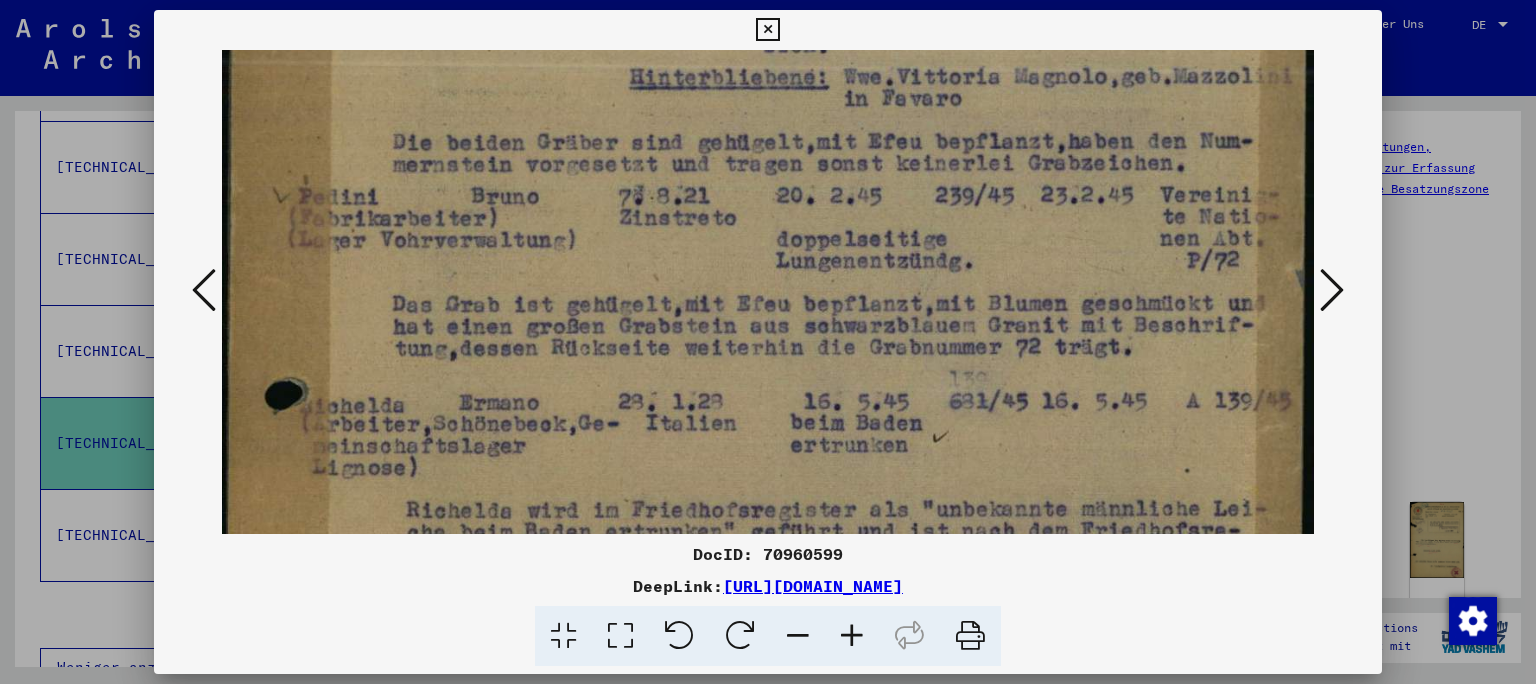 scroll, scrollTop: 655, scrollLeft: 0, axis: vertical 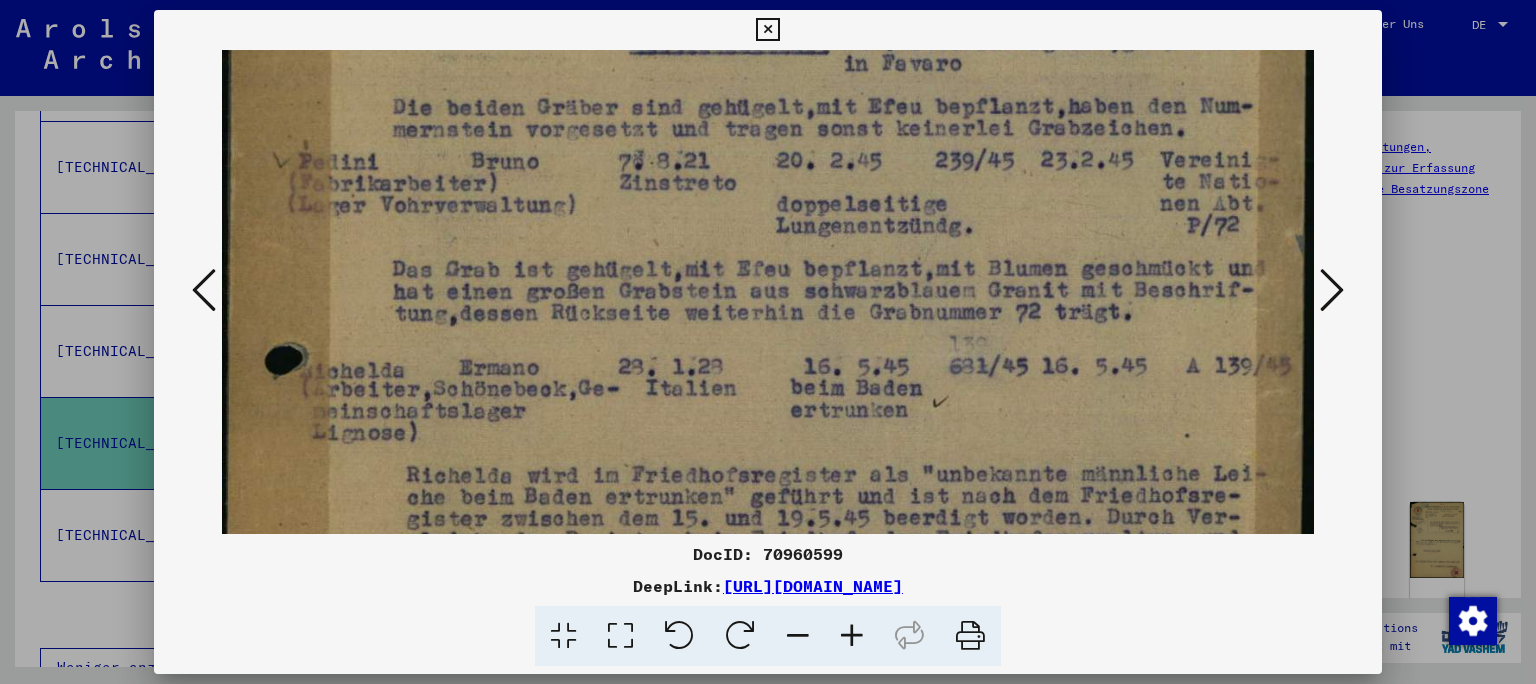 drag, startPoint x: 722, startPoint y: 456, endPoint x: 748, endPoint y: 227, distance: 230.47125 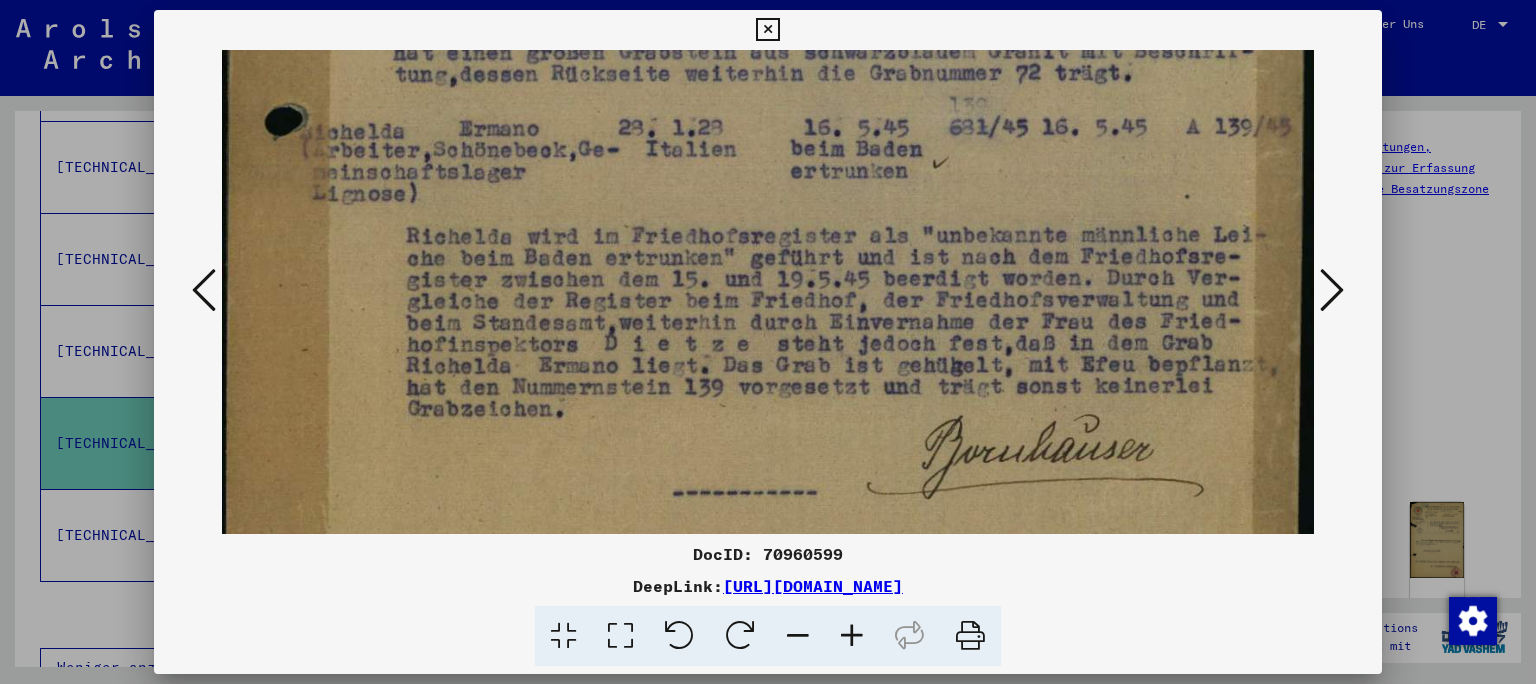 scroll, scrollTop: 899, scrollLeft: 0, axis: vertical 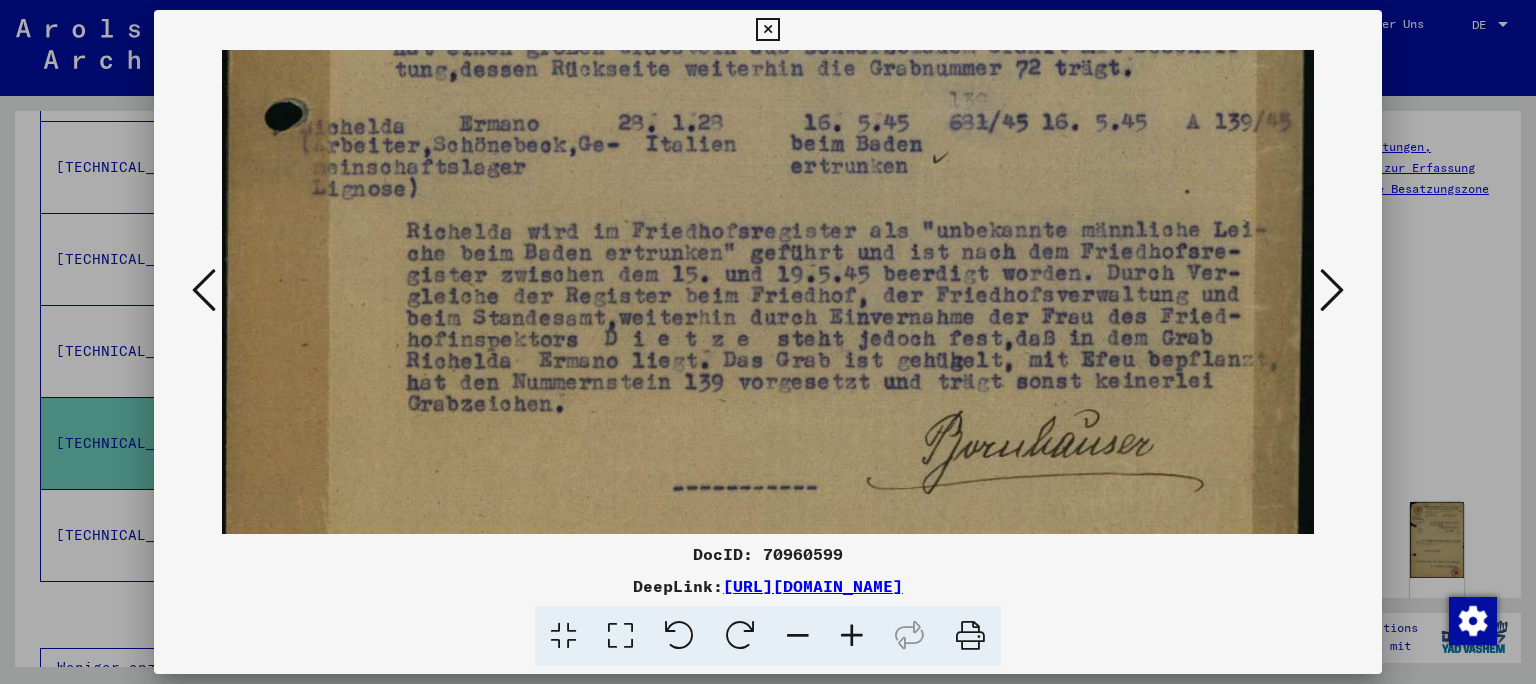 drag, startPoint x: 709, startPoint y: 435, endPoint x: 770, endPoint y: 191, distance: 251.50945 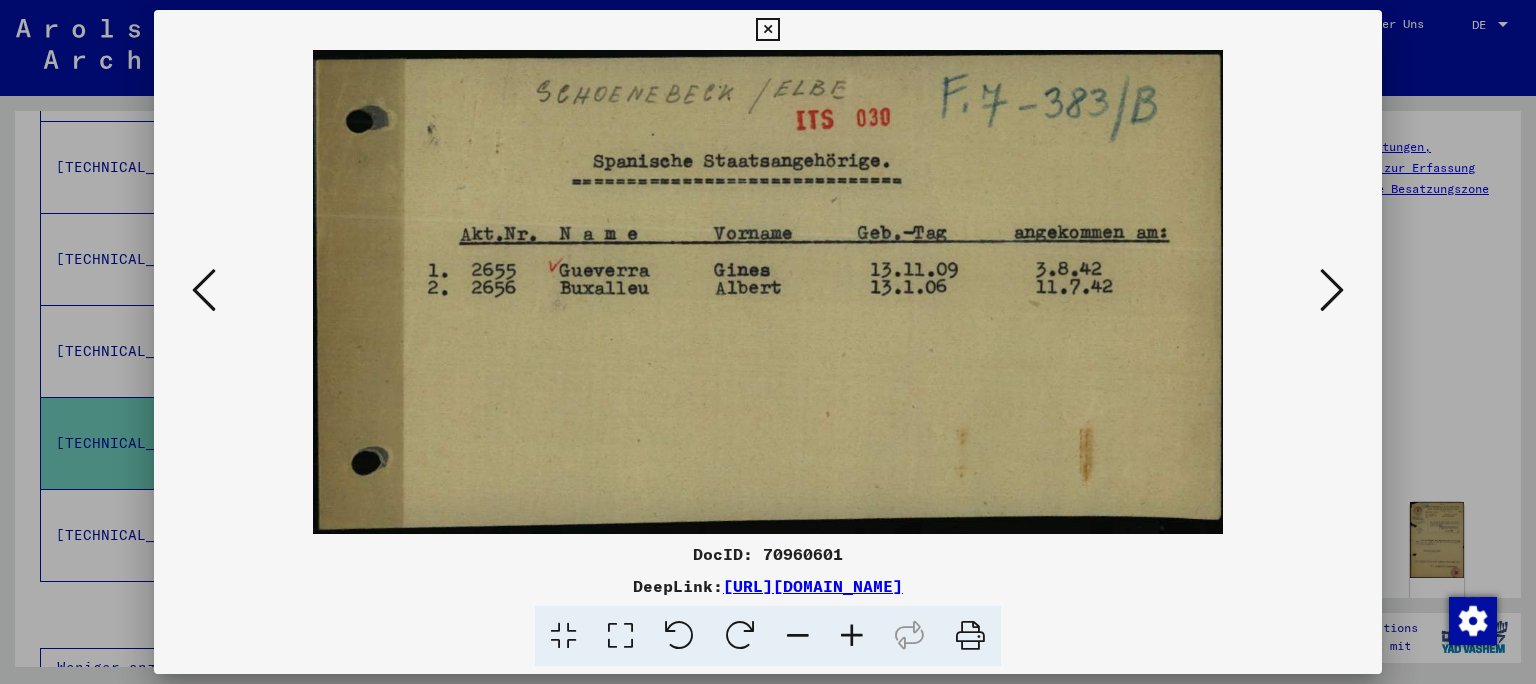 click at bounding box center [1332, 290] 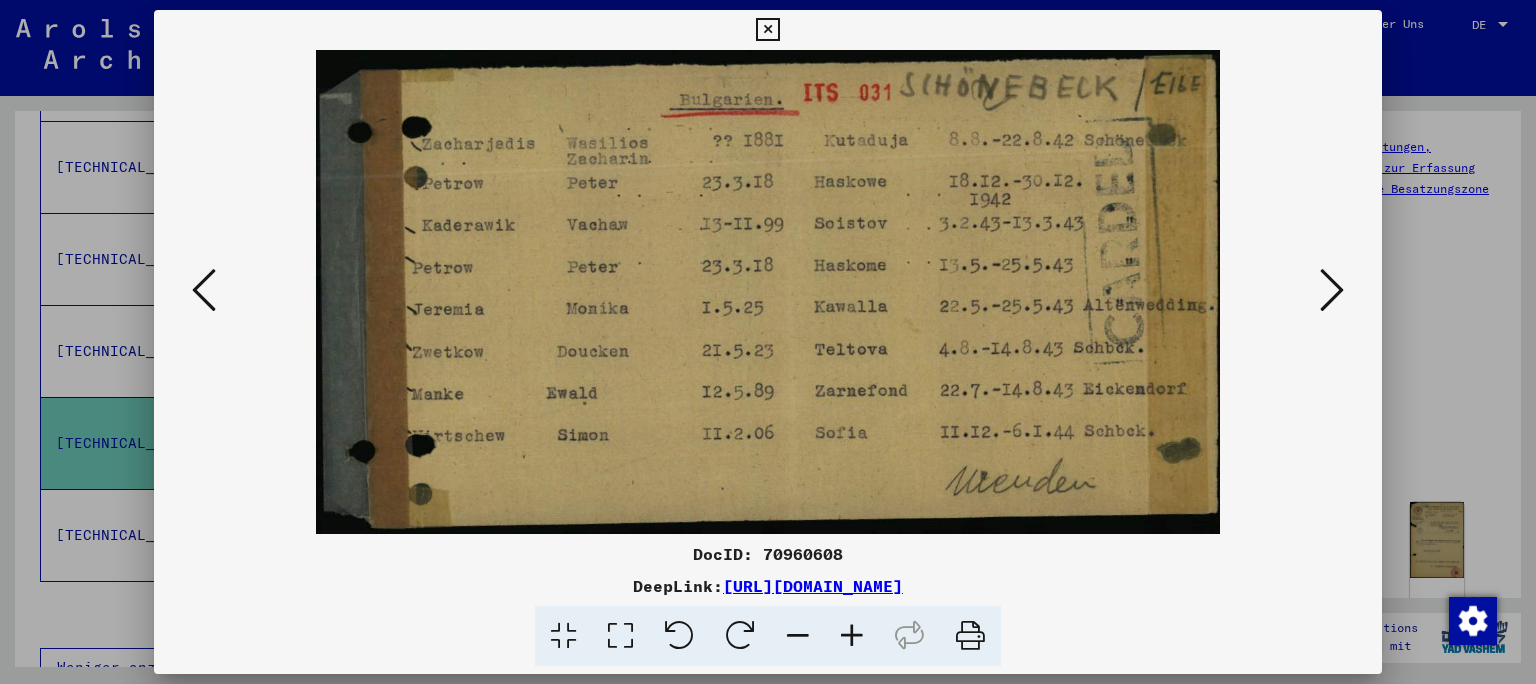 click at bounding box center [1332, 290] 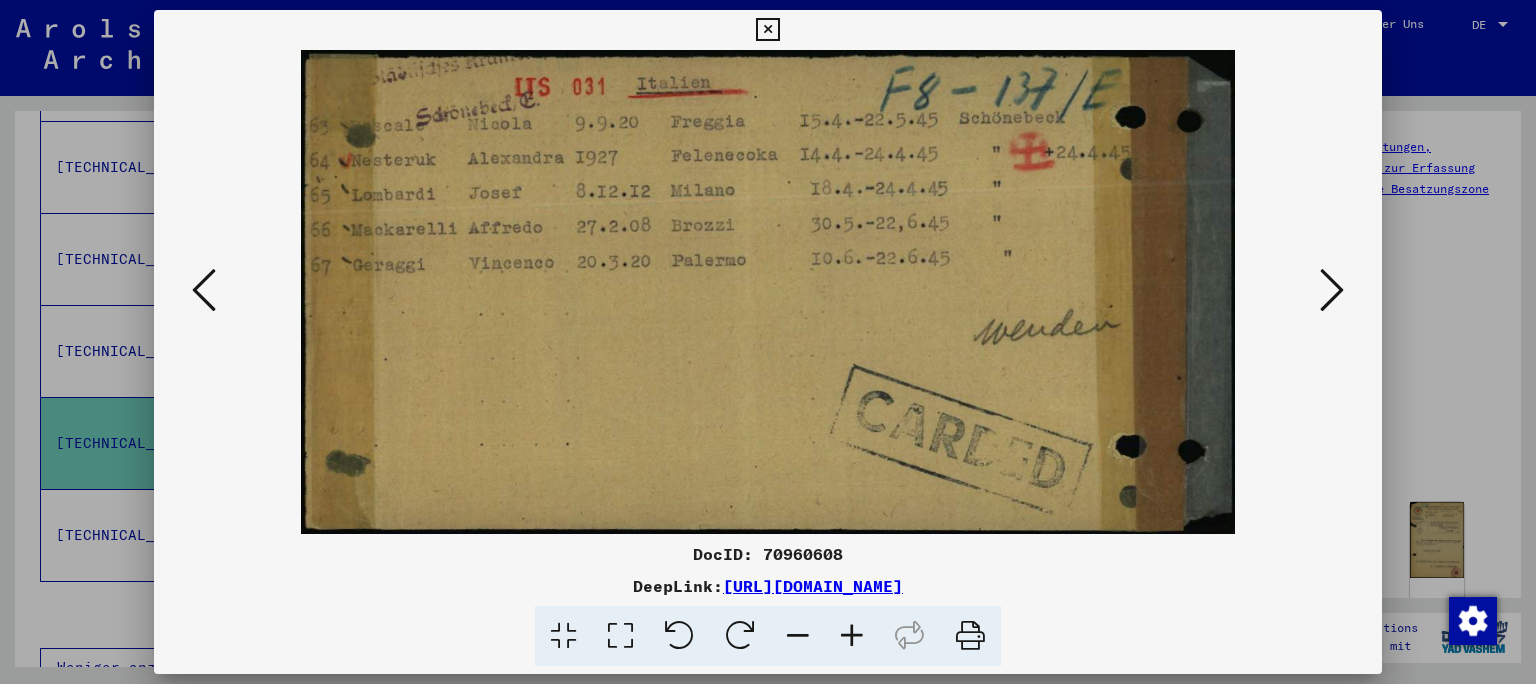 click at bounding box center [1332, 290] 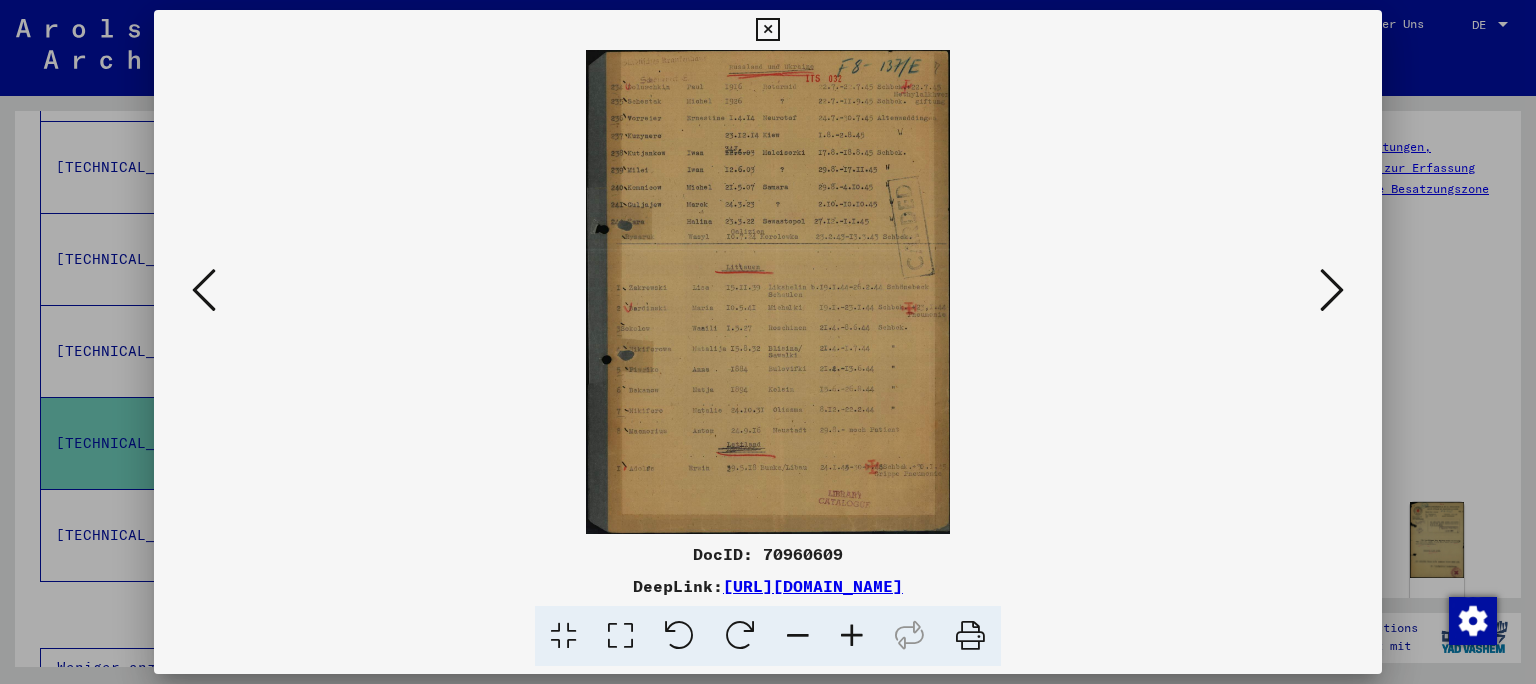 click at bounding box center (620, 636) 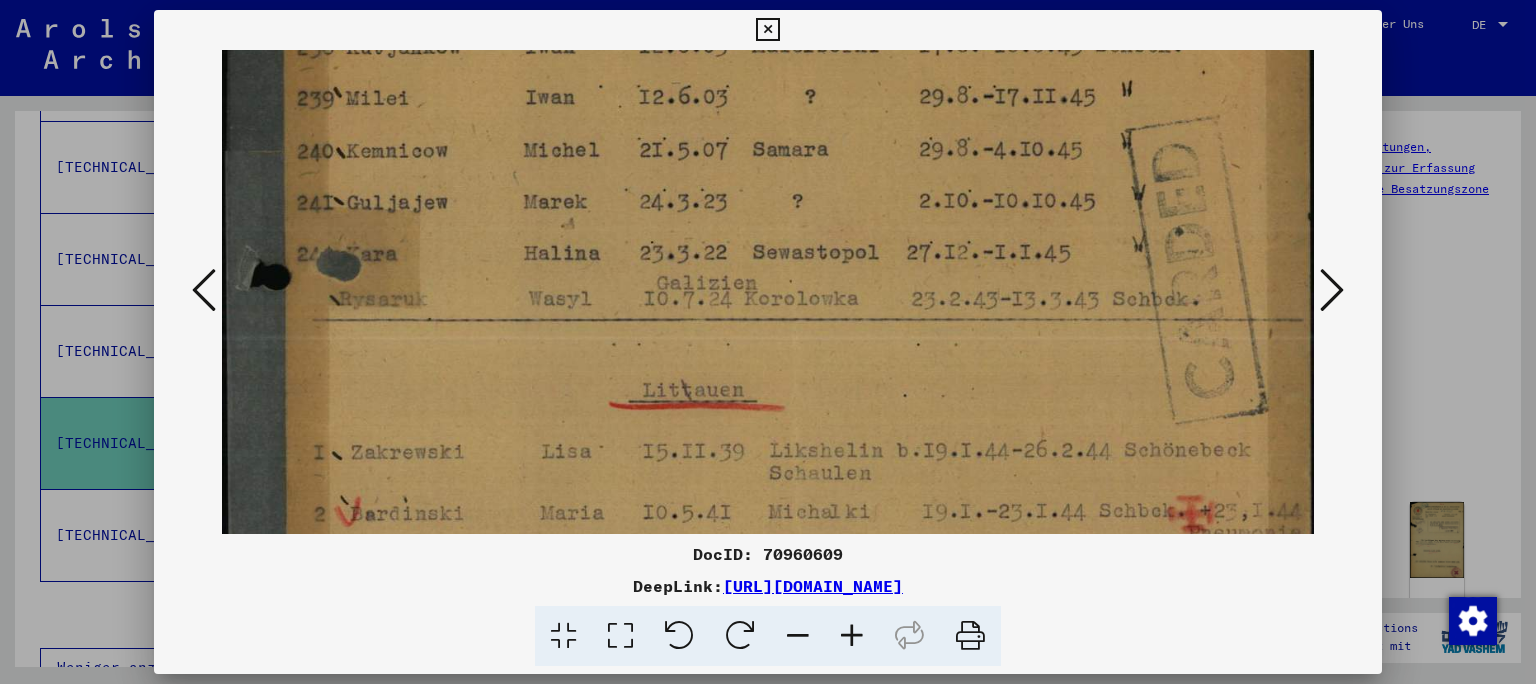 drag, startPoint x: 811, startPoint y: 362, endPoint x: 816, endPoint y: 135, distance: 227.05505 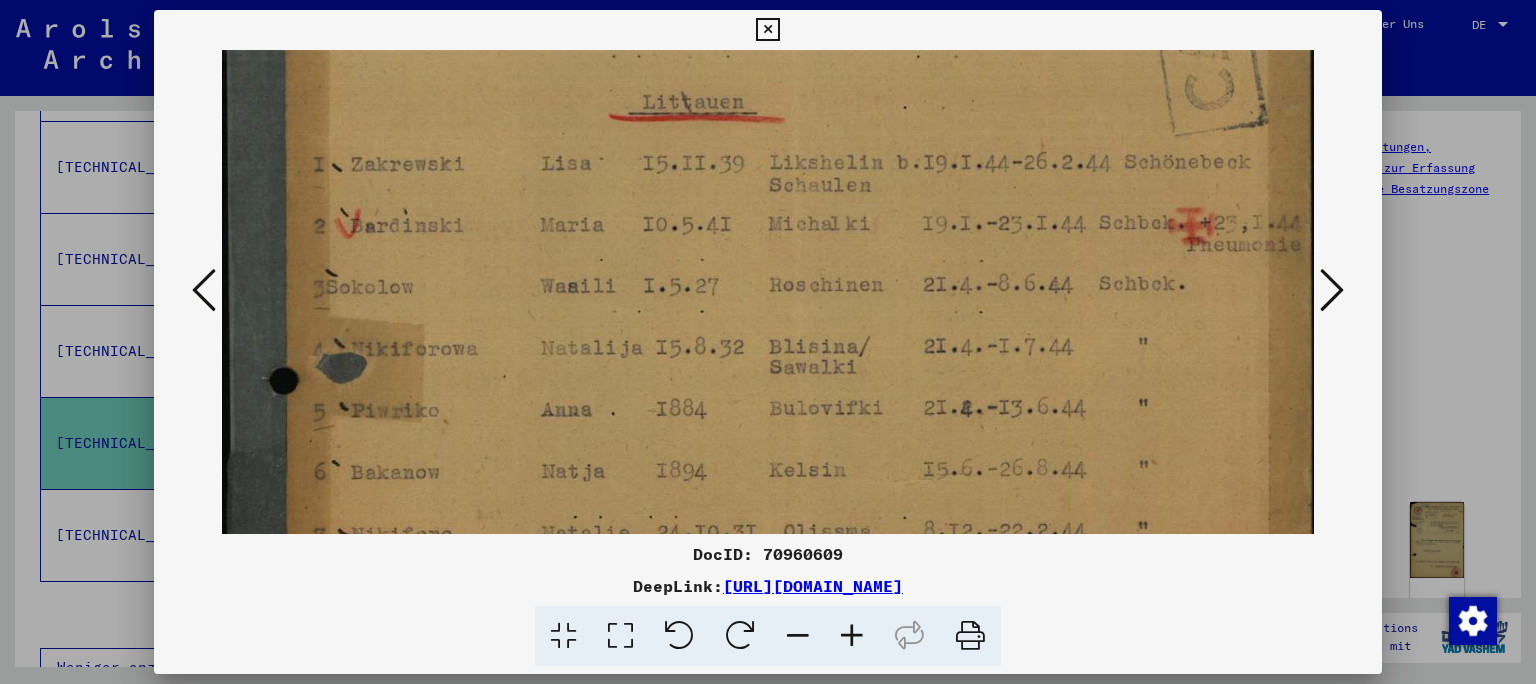 drag, startPoint x: 795, startPoint y: 458, endPoint x: 810, endPoint y: 175, distance: 283.39725 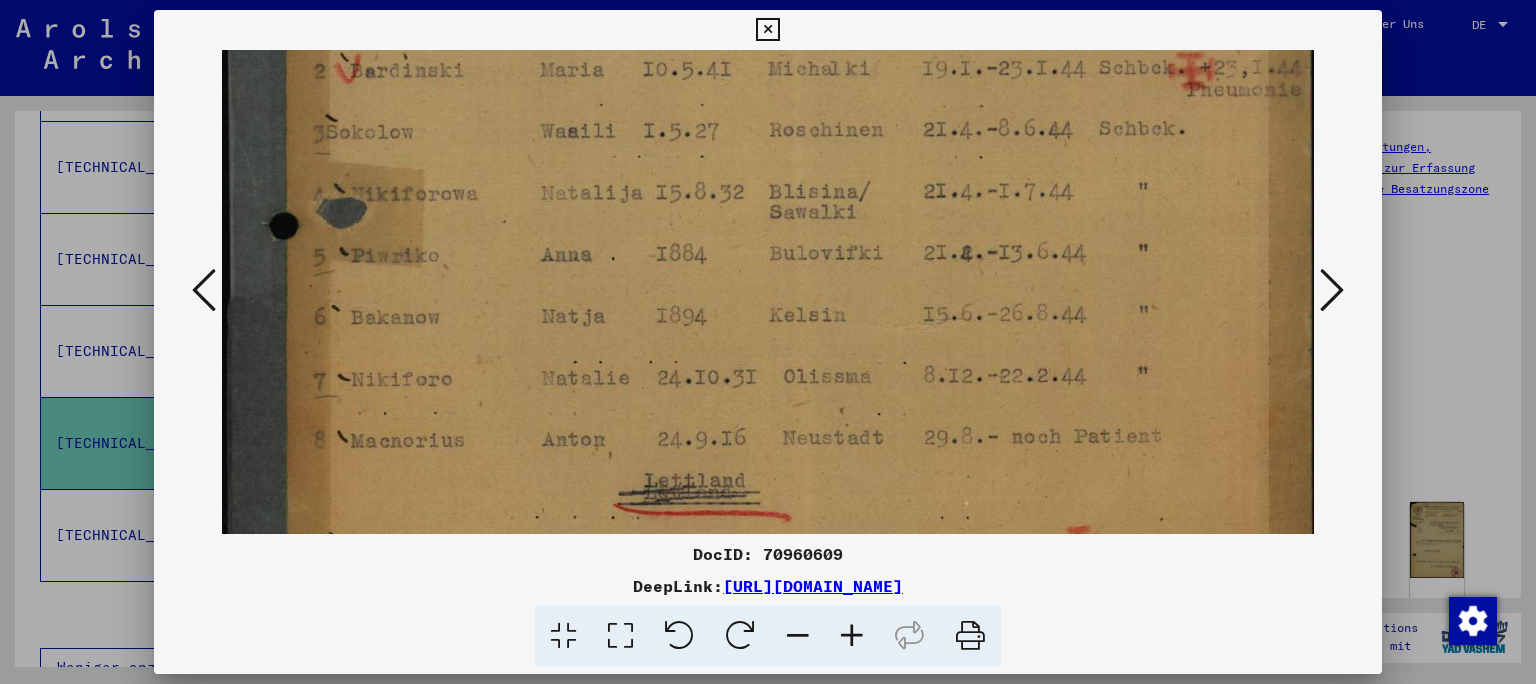 scroll, scrollTop: 921, scrollLeft: 0, axis: vertical 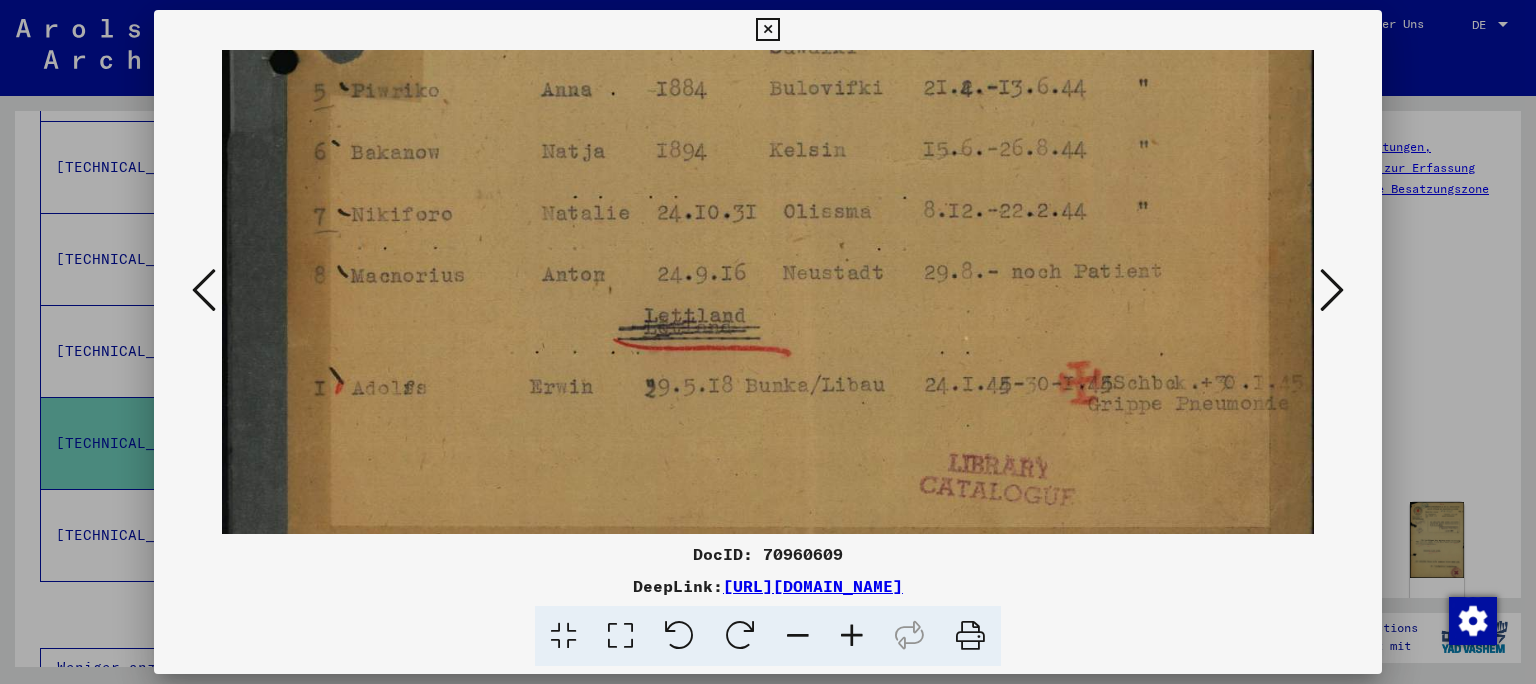 drag, startPoint x: 841, startPoint y: 442, endPoint x: 877, endPoint y: 129, distance: 315.06348 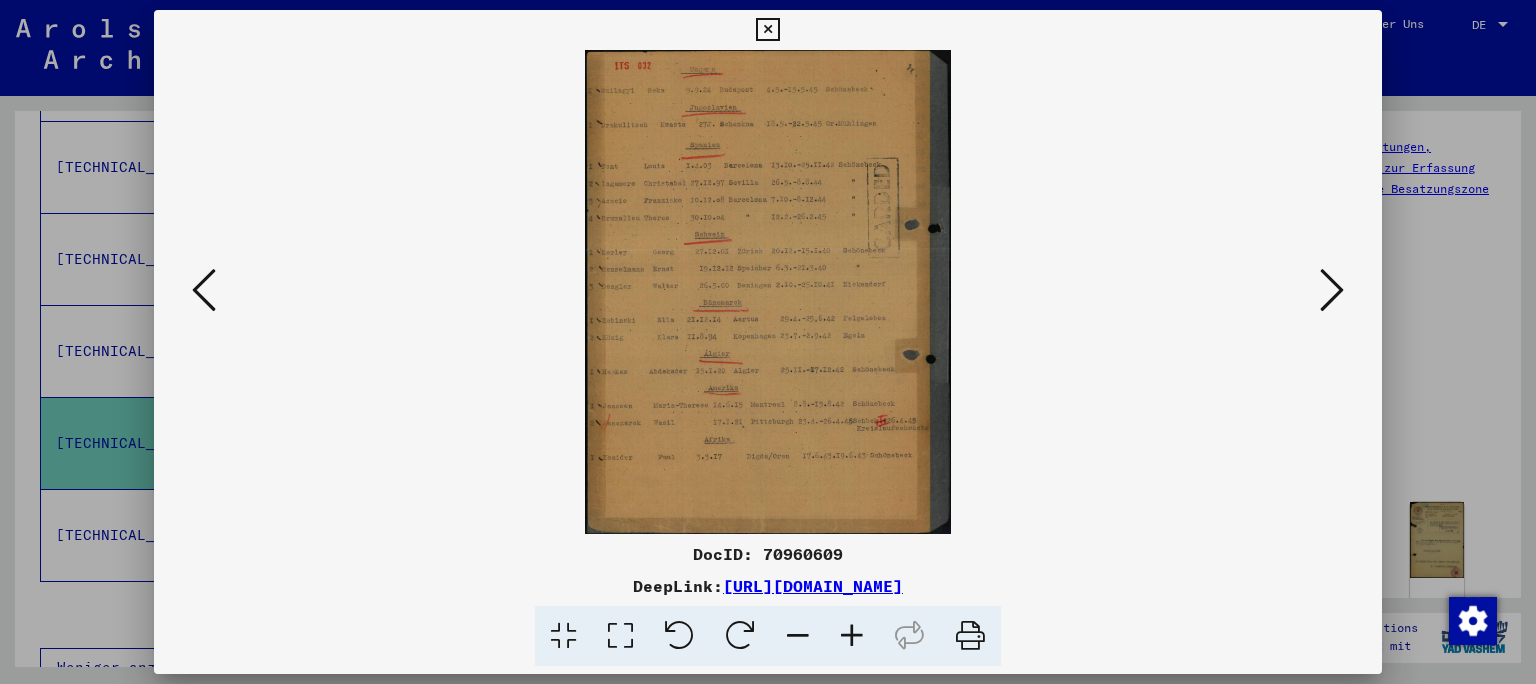 click at bounding box center [1332, 290] 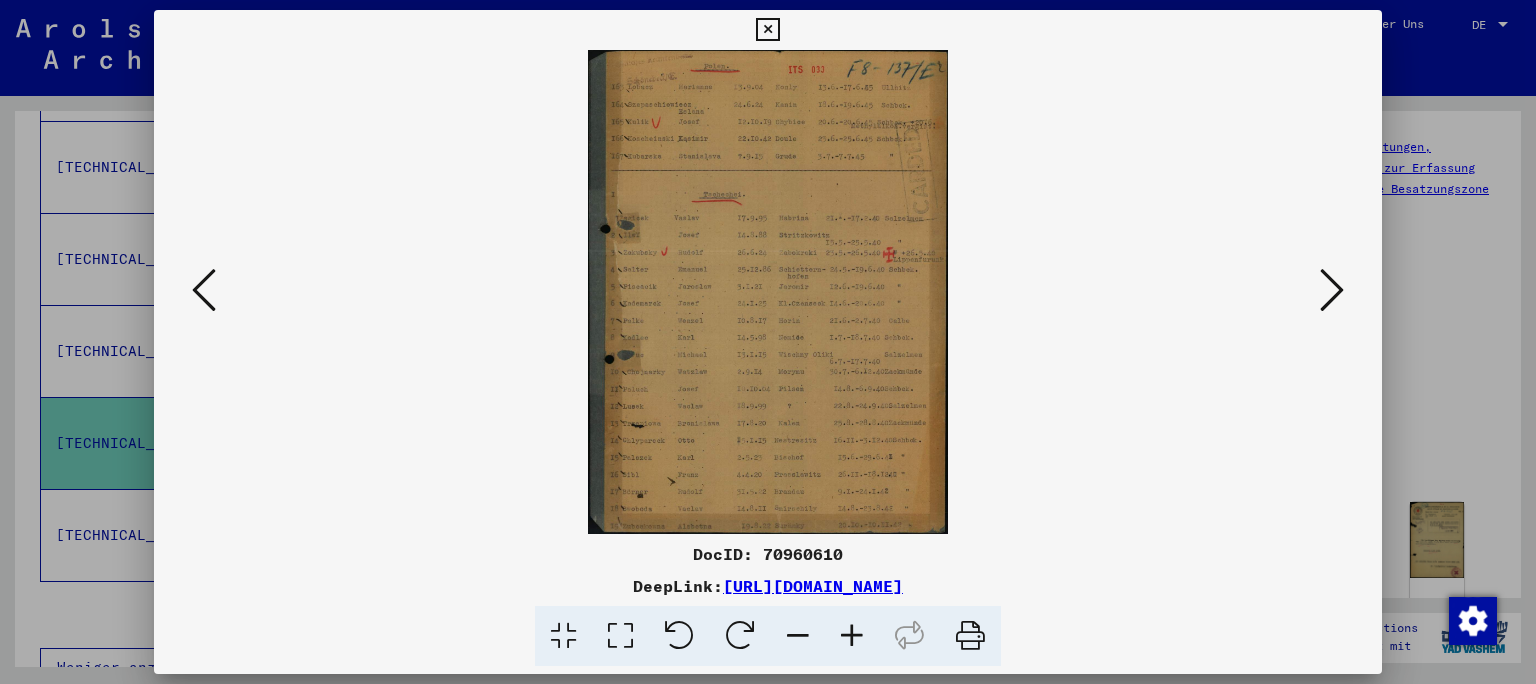 click at bounding box center [620, 636] 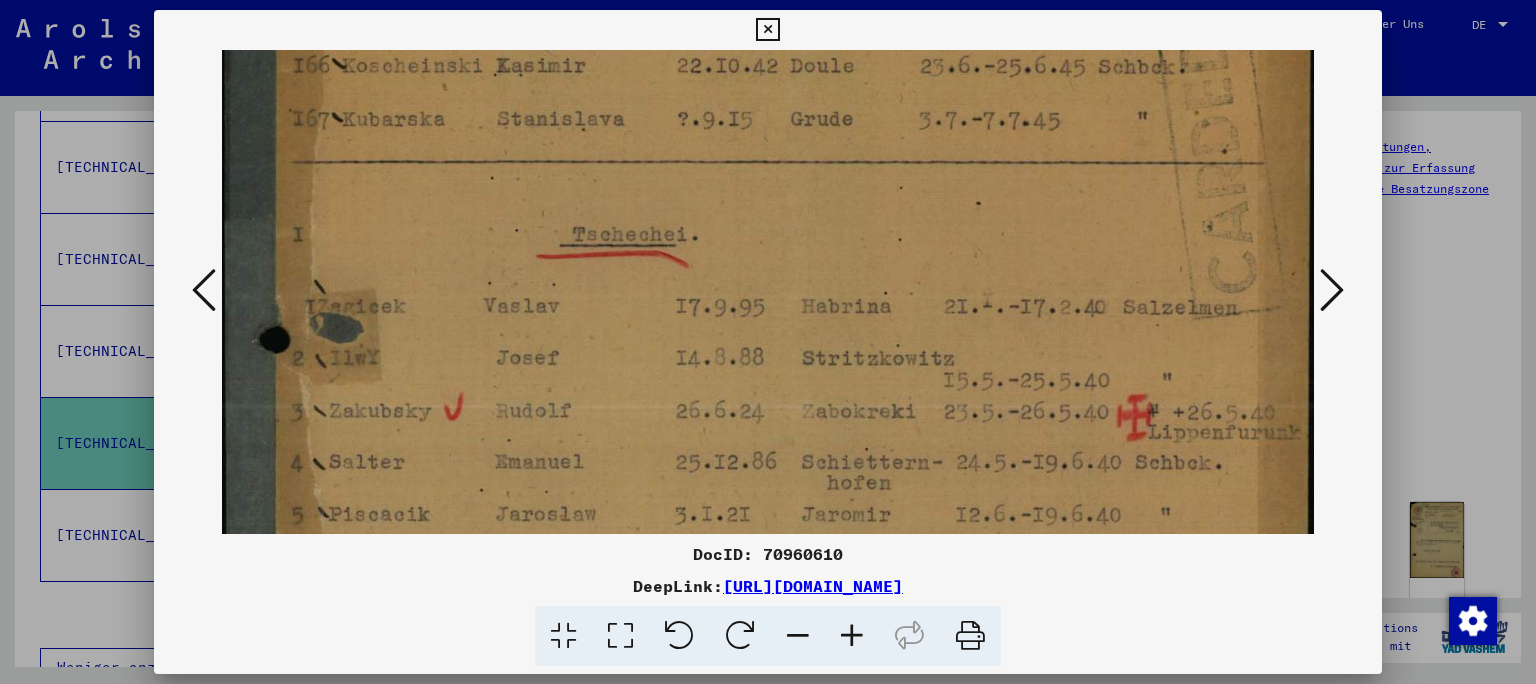 drag, startPoint x: 838, startPoint y: 463, endPoint x: 881, endPoint y: 210, distance: 256.62814 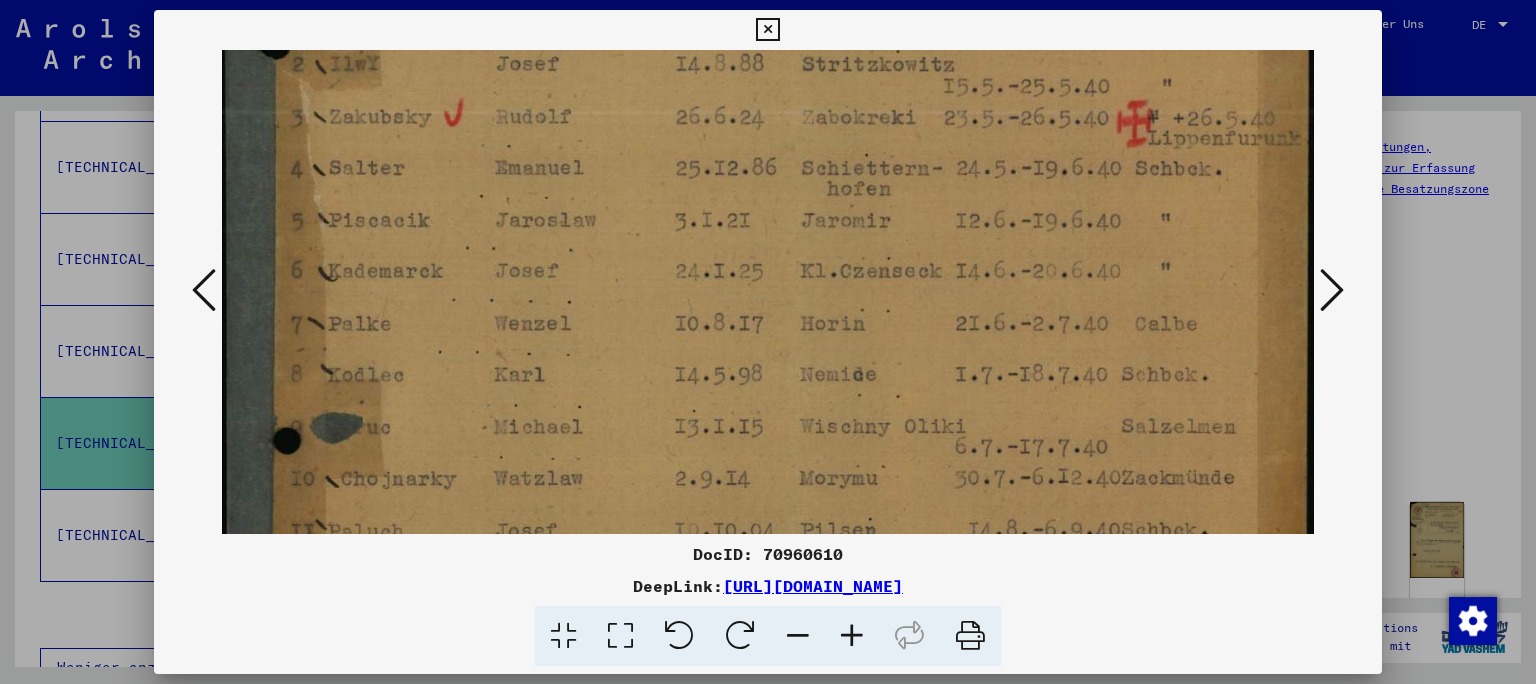 drag, startPoint x: 882, startPoint y: 442, endPoint x: 926, endPoint y: 153, distance: 292.3303 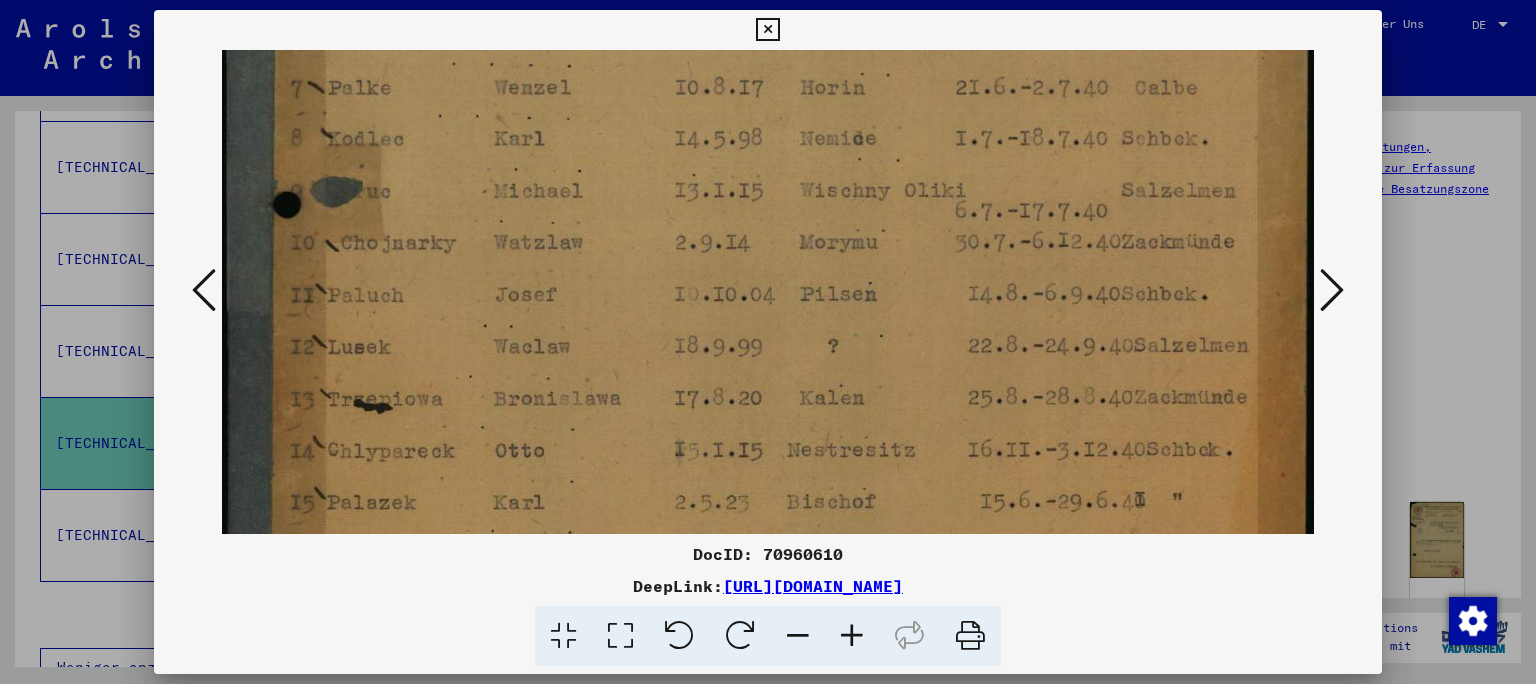 scroll, scrollTop: 791, scrollLeft: 0, axis: vertical 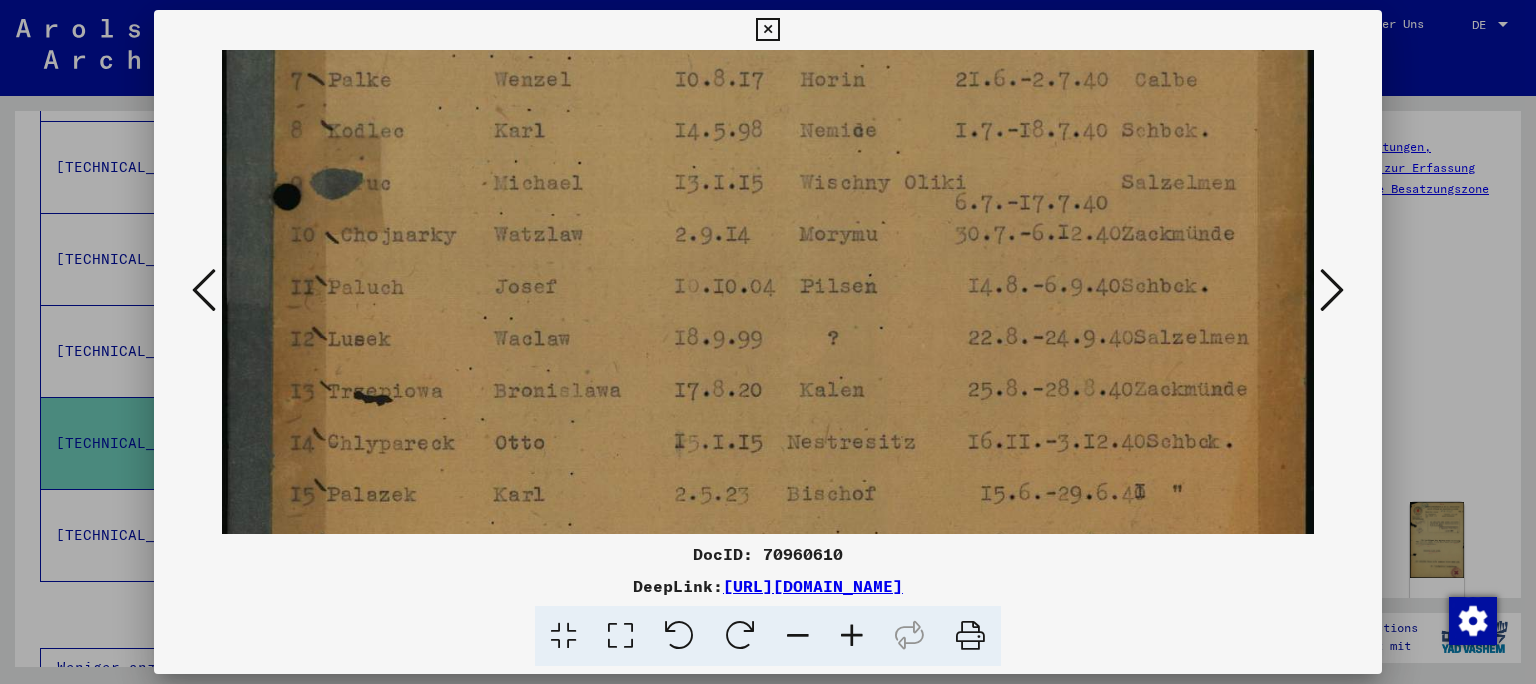 drag, startPoint x: 859, startPoint y: 432, endPoint x: 901, endPoint y: 187, distance: 248.57393 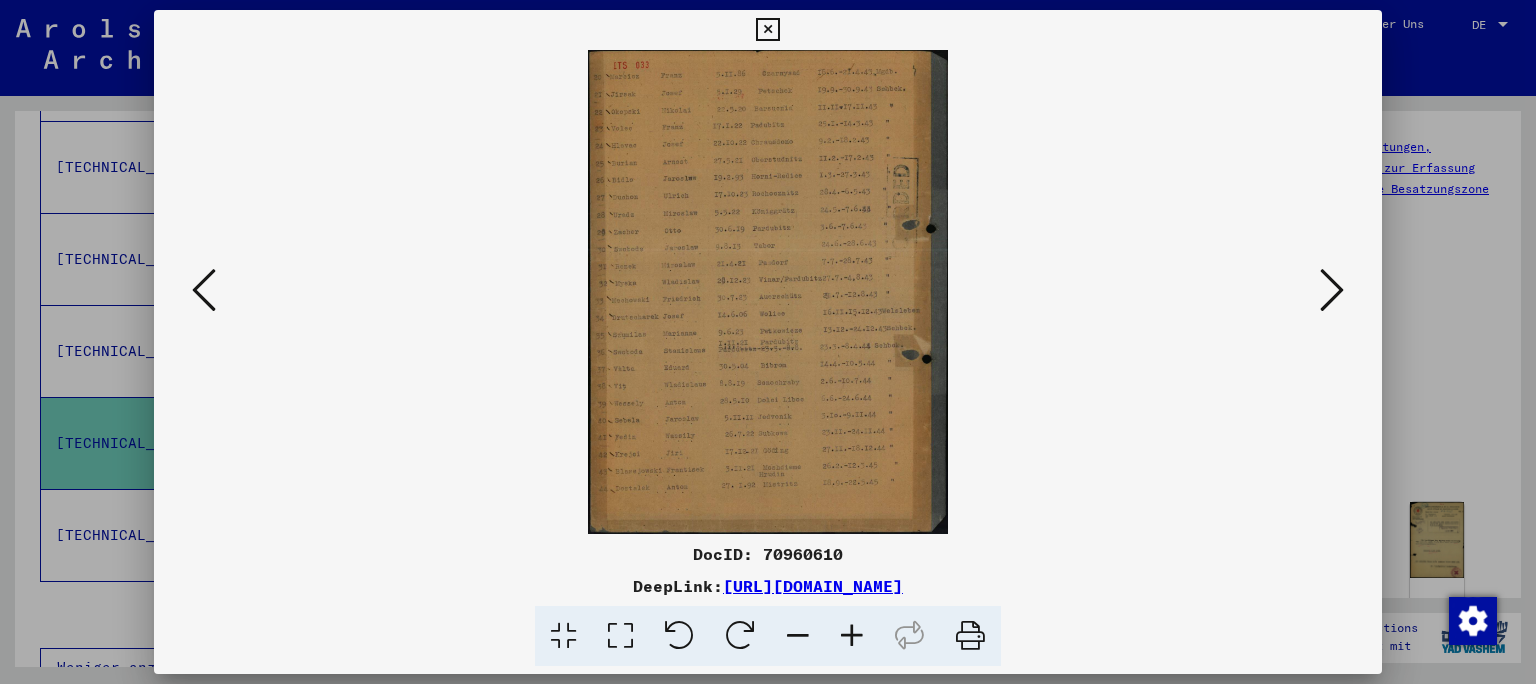 scroll, scrollTop: 0, scrollLeft: 0, axis: both 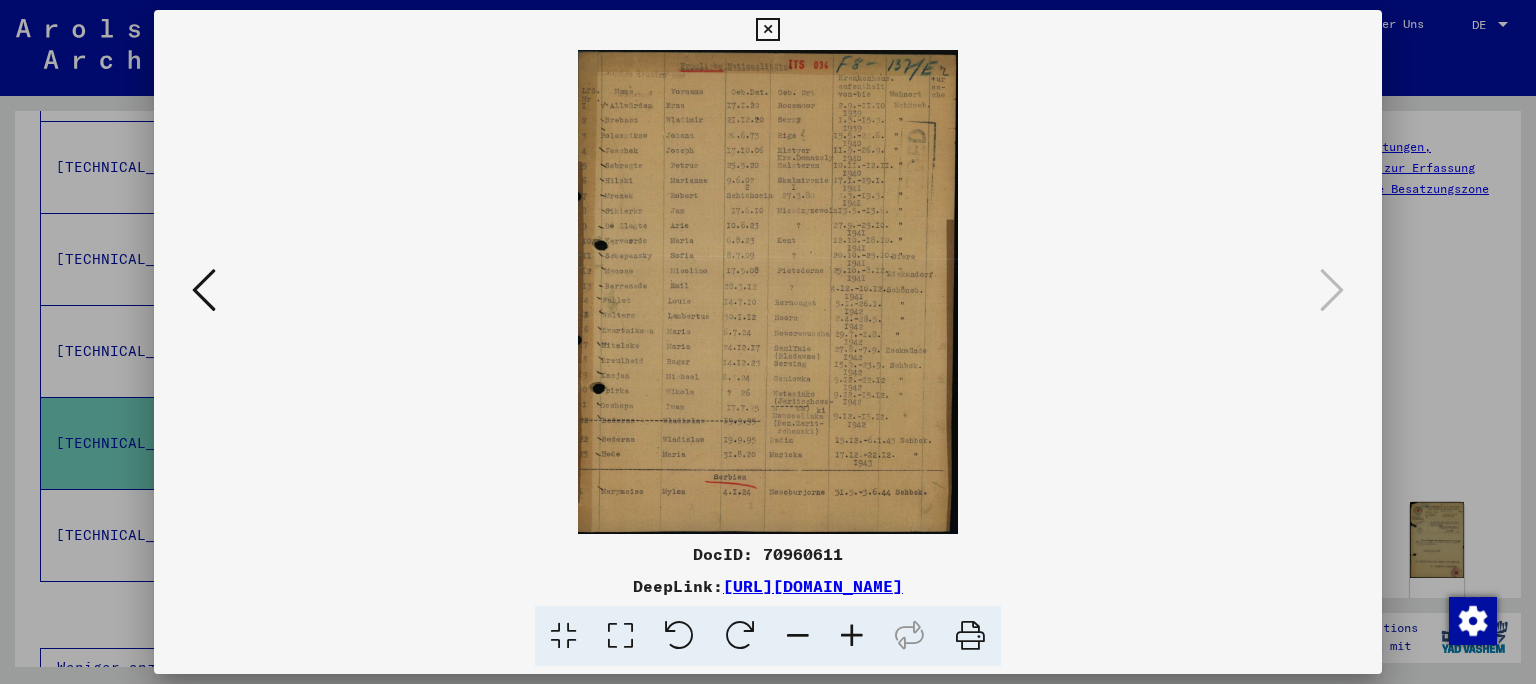 click at bounding box center (620, 636) 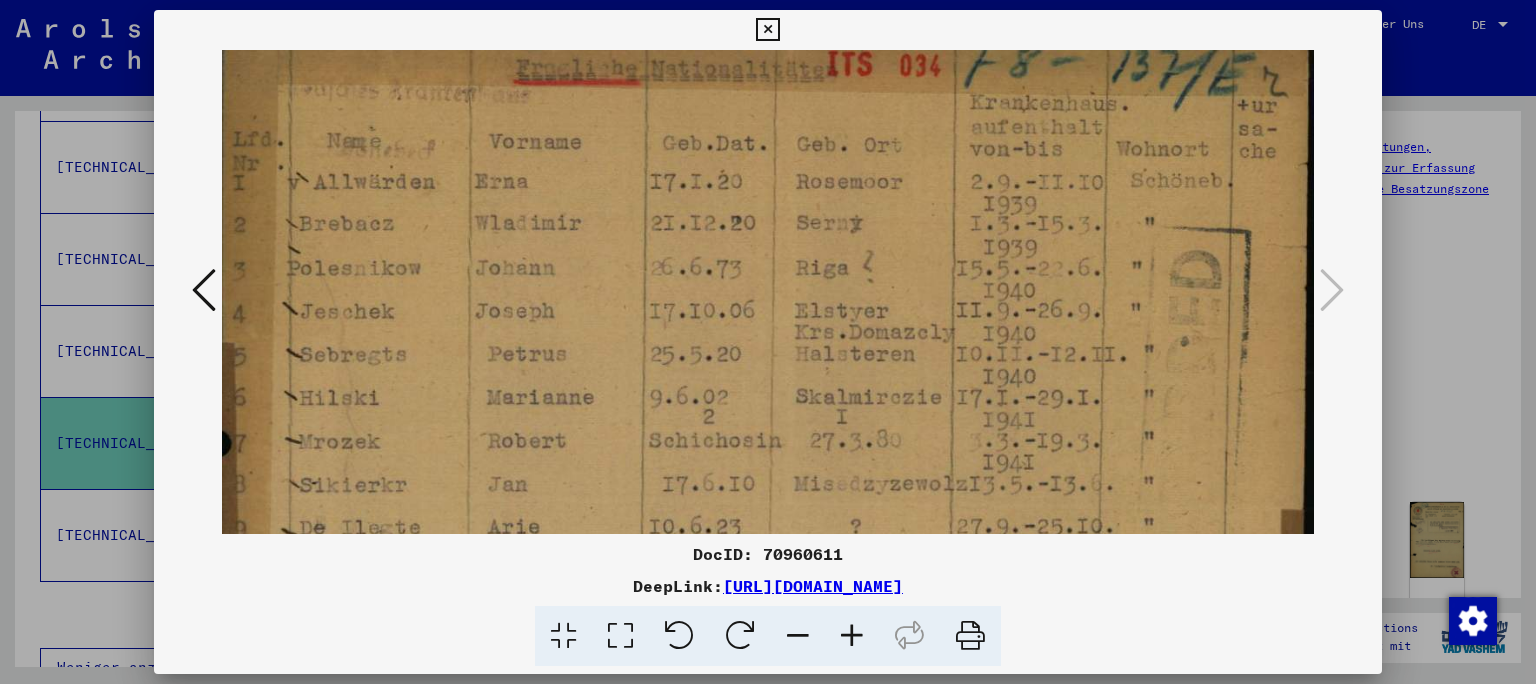 scroll, scrollTop: 75, scrollLeft: 0, axis: vertical 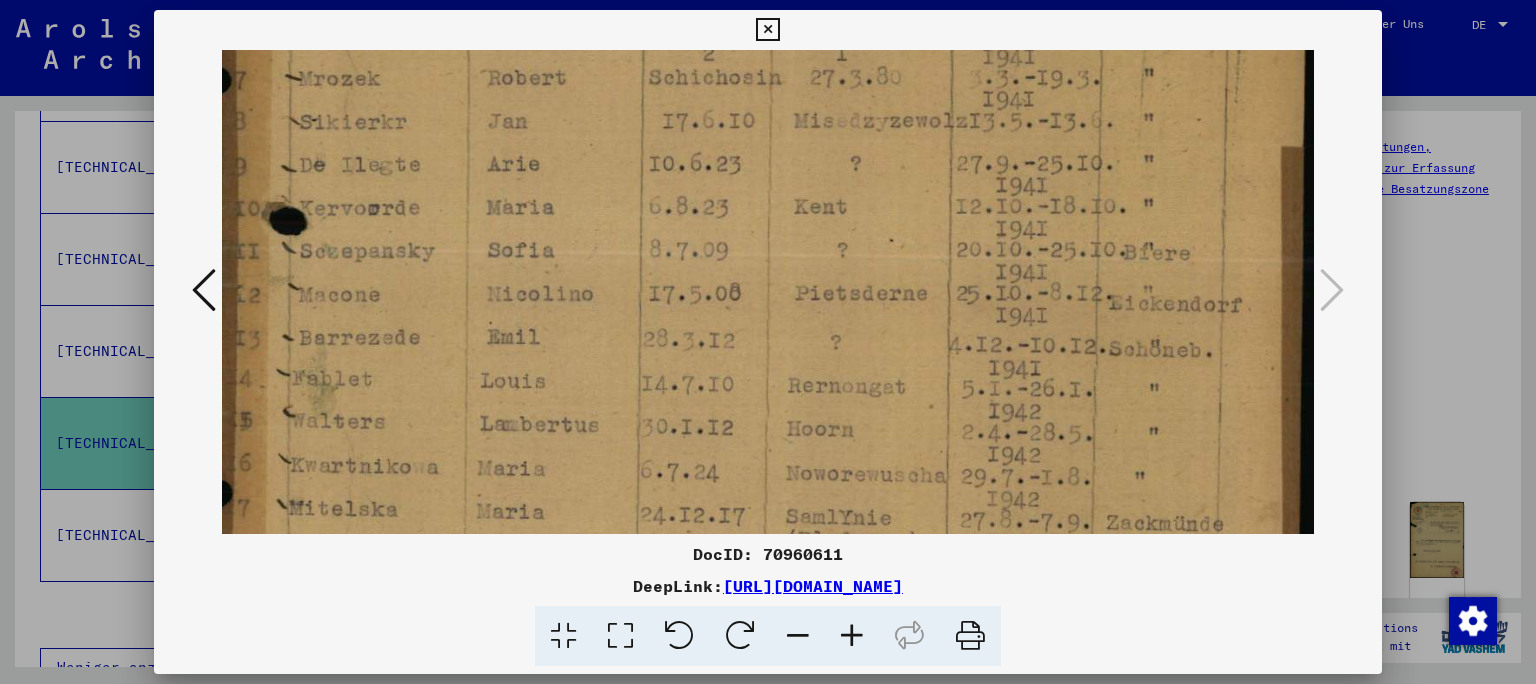 drag, startPoint x: 806, startPoint y: 469, endPoint x: 850, endPoint y: 76, distance: 395.45544 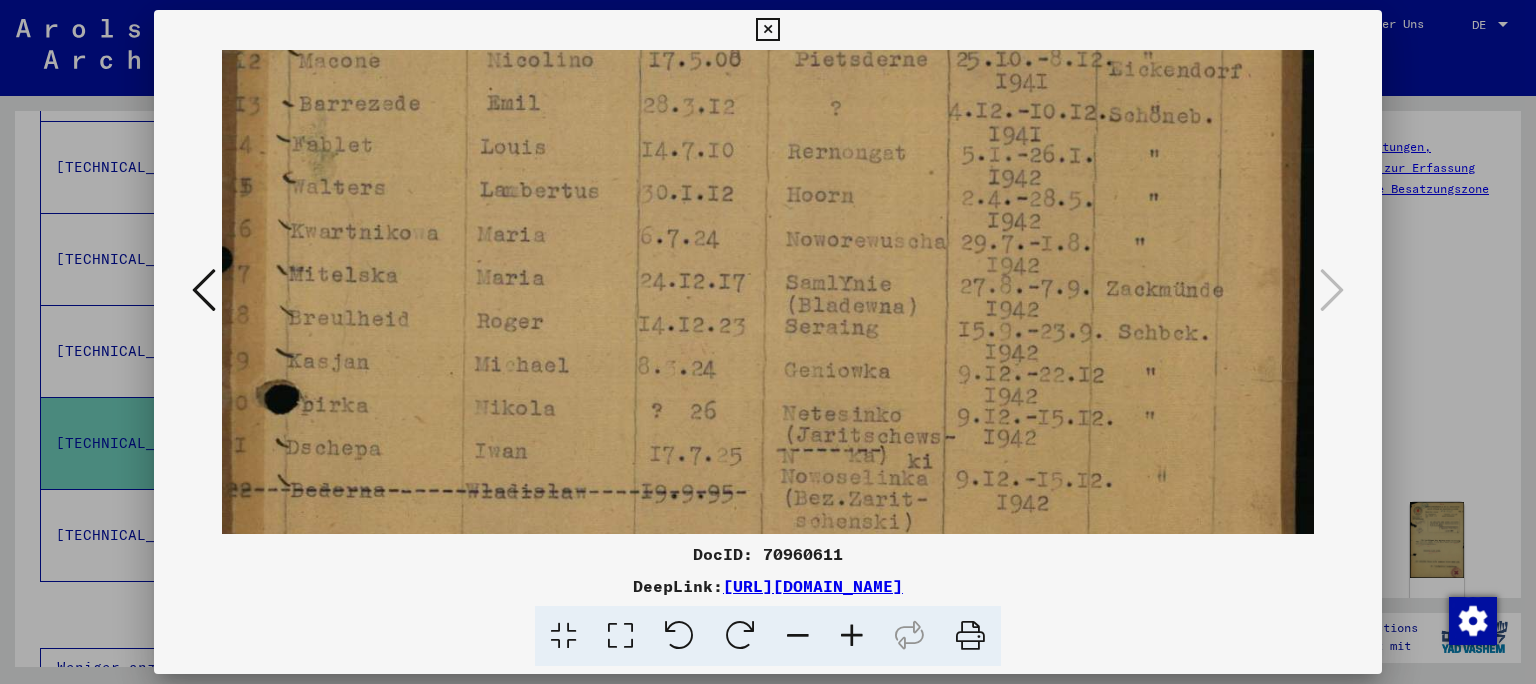 drag, startPoint x: 782, startPoint y: 322, endPoint x: 797, endPoint y: 142, distance: 180.62392 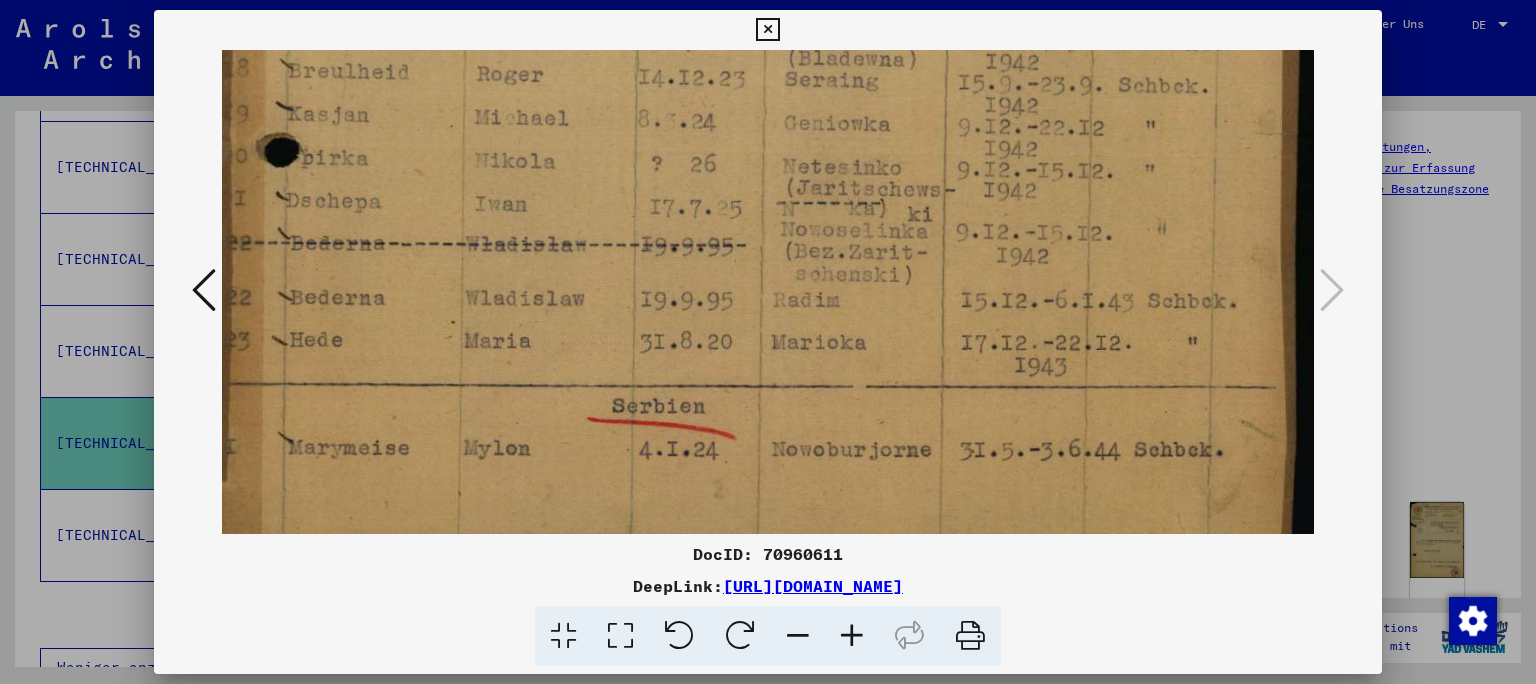 scroll, scrollTop: 874, scrollLeft: 0, axis: vertical 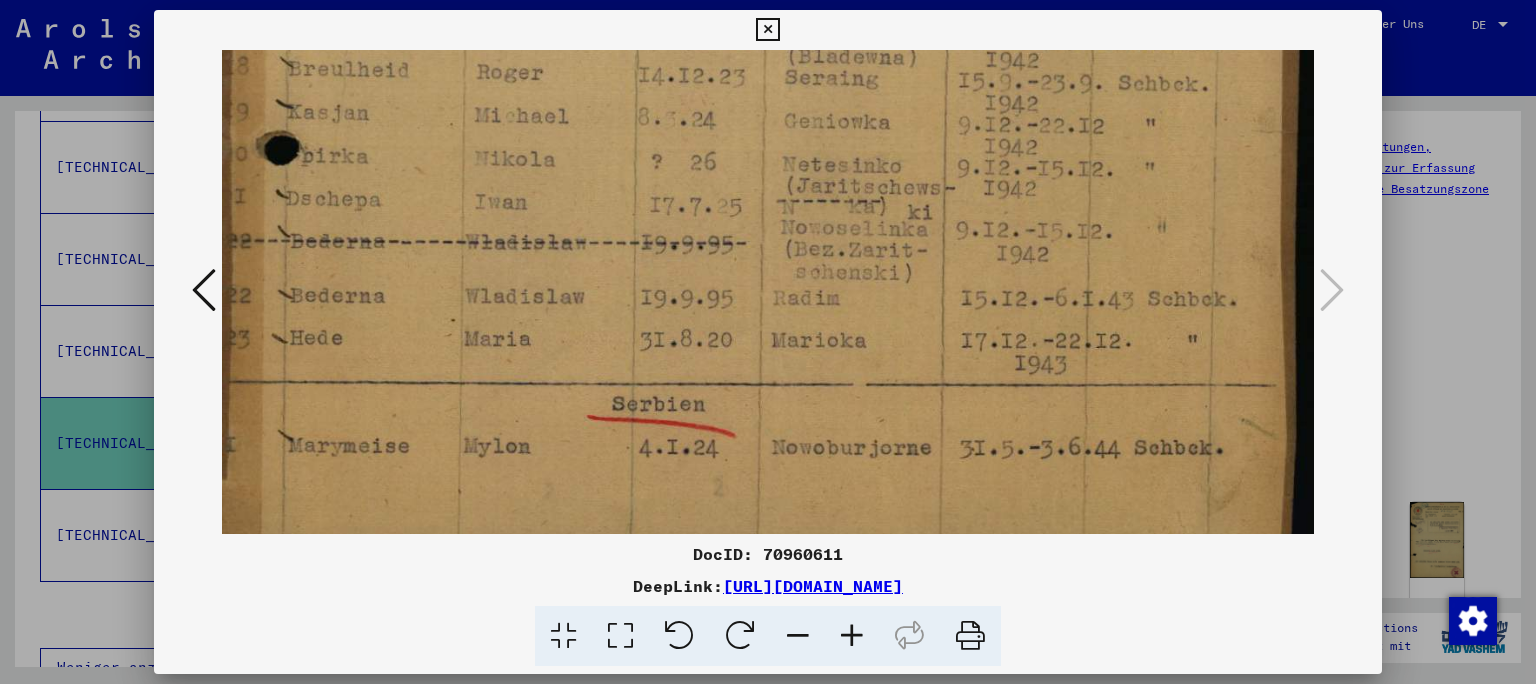 drag, startPoint x: 786, startPoint y: 352, endPoint x: 811, endPoint y: 190, distance: 163.91766 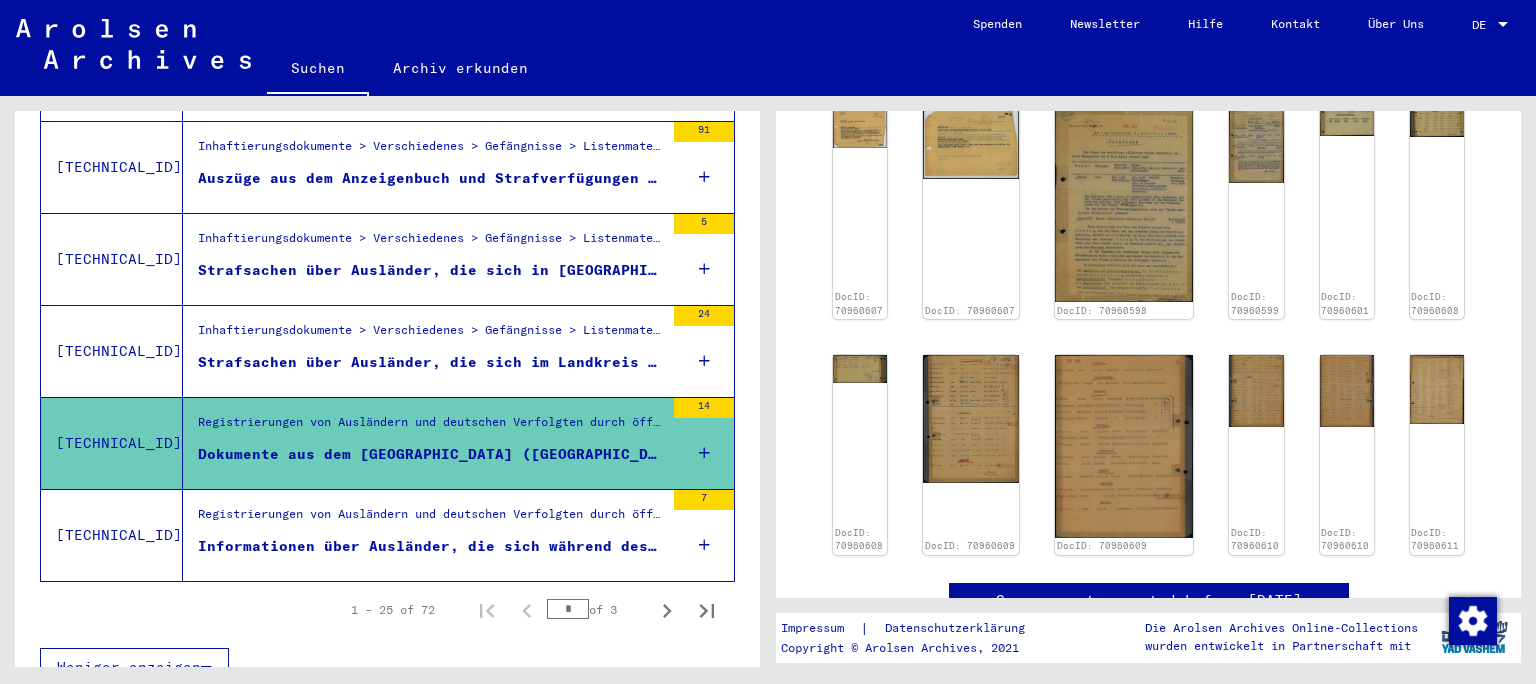 scroll, scrollTop: 674, scrollLeft: 0, axis: vertical 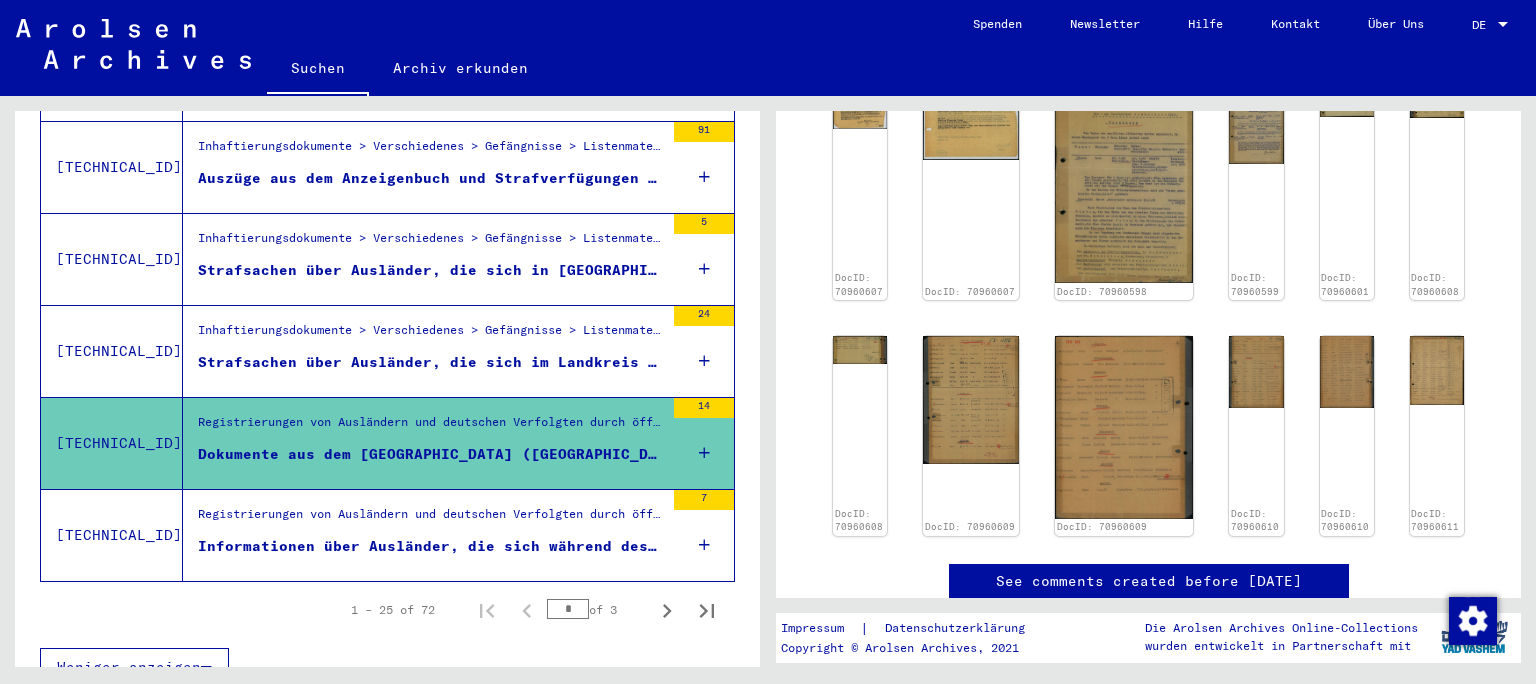 click on "Informationen über Ausländer, die sich während des Kriegs im [GEOGRAPHIC_DATA] (SK) aufhielten" at bounding box center [431, 546] 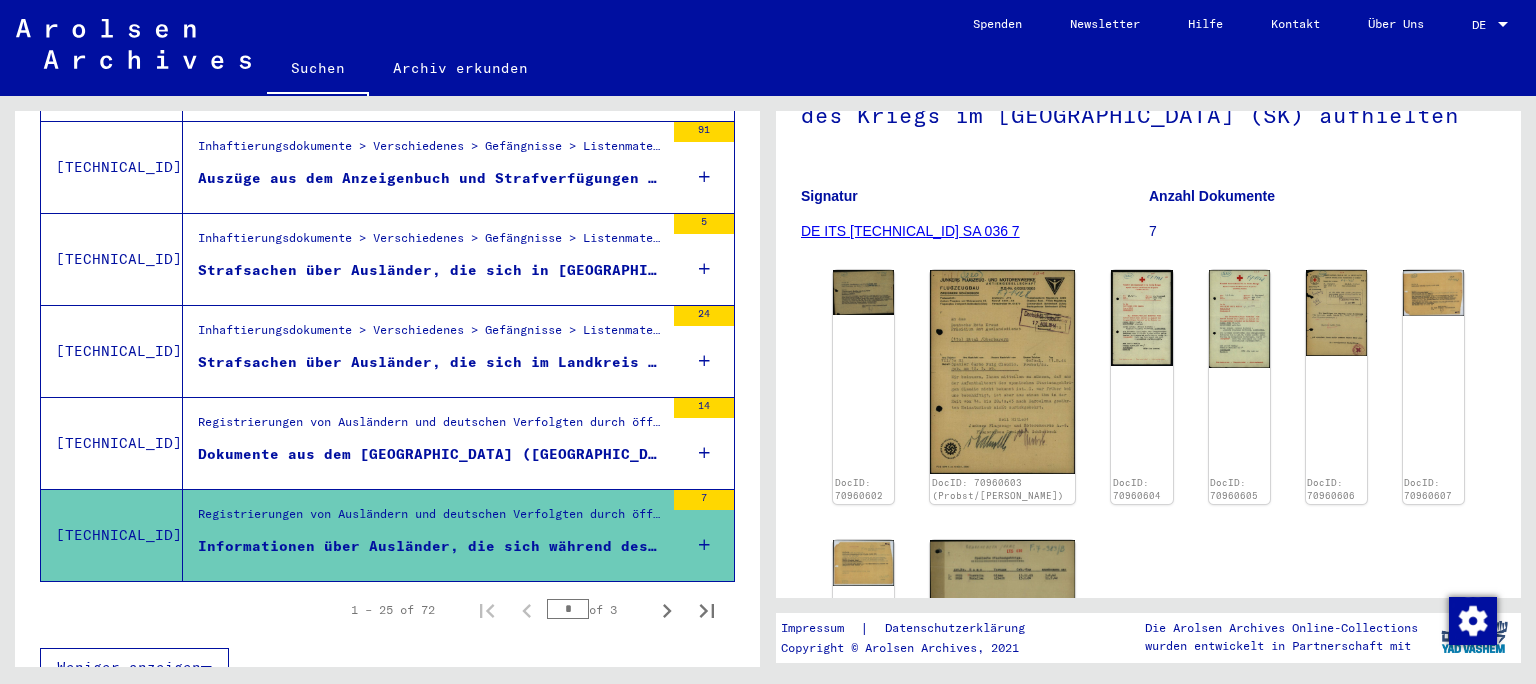 scroll, scrollTop: 252, scrollLeft: 0, axis: vertical 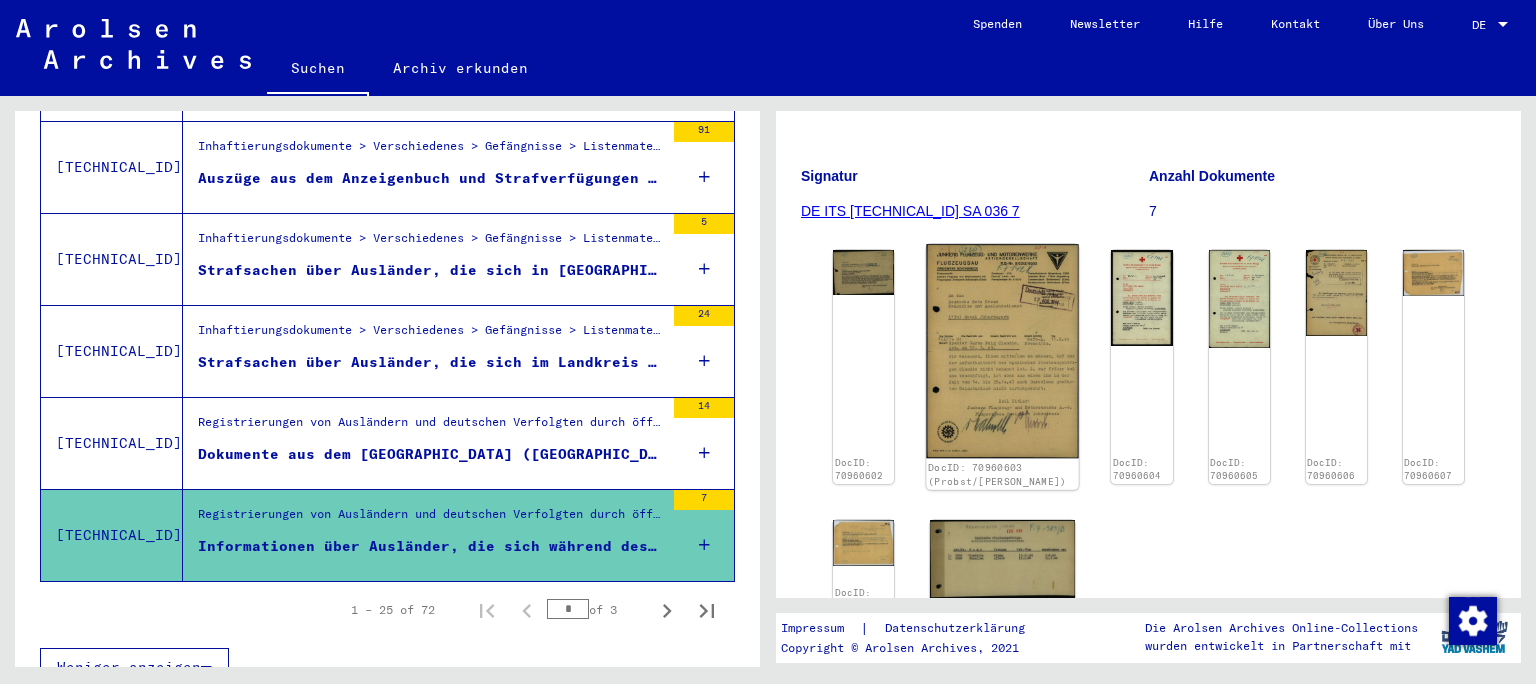 click 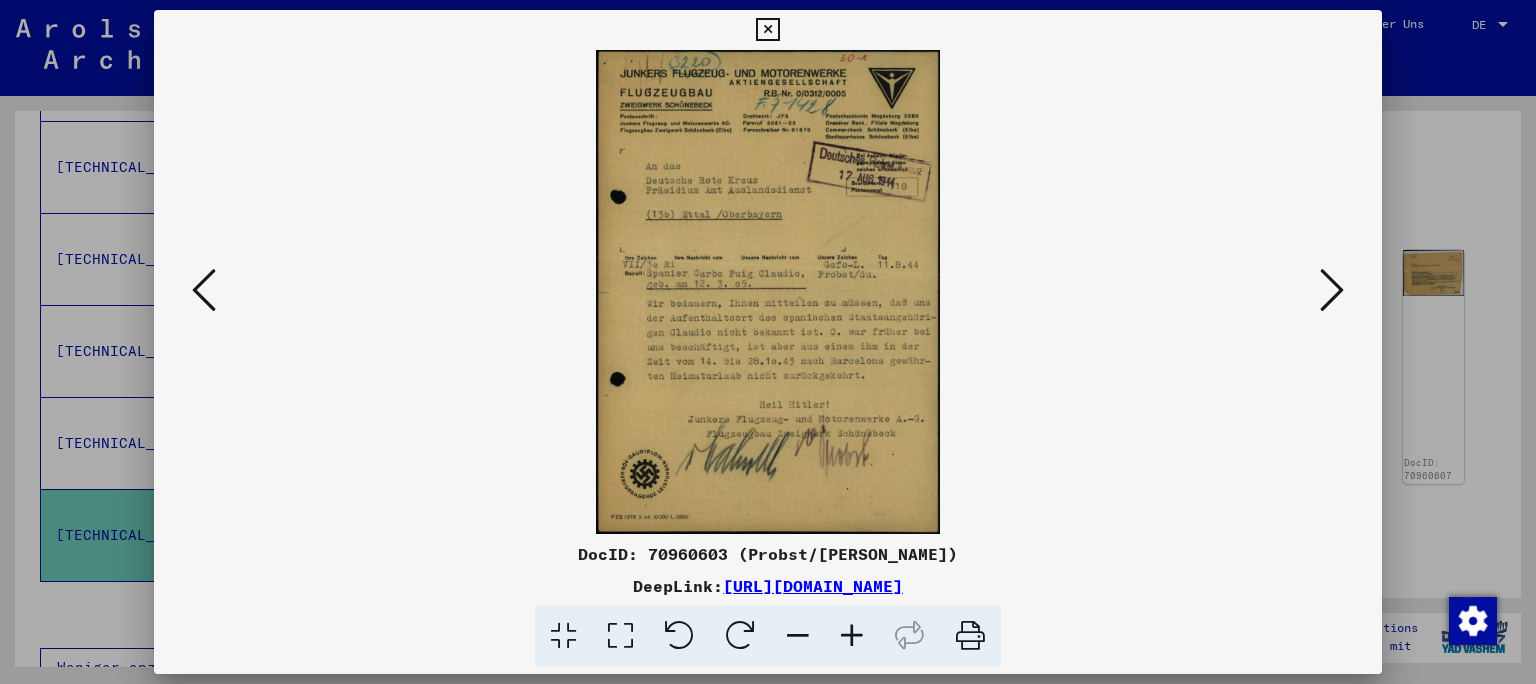 click at bounding box center (620, 636) 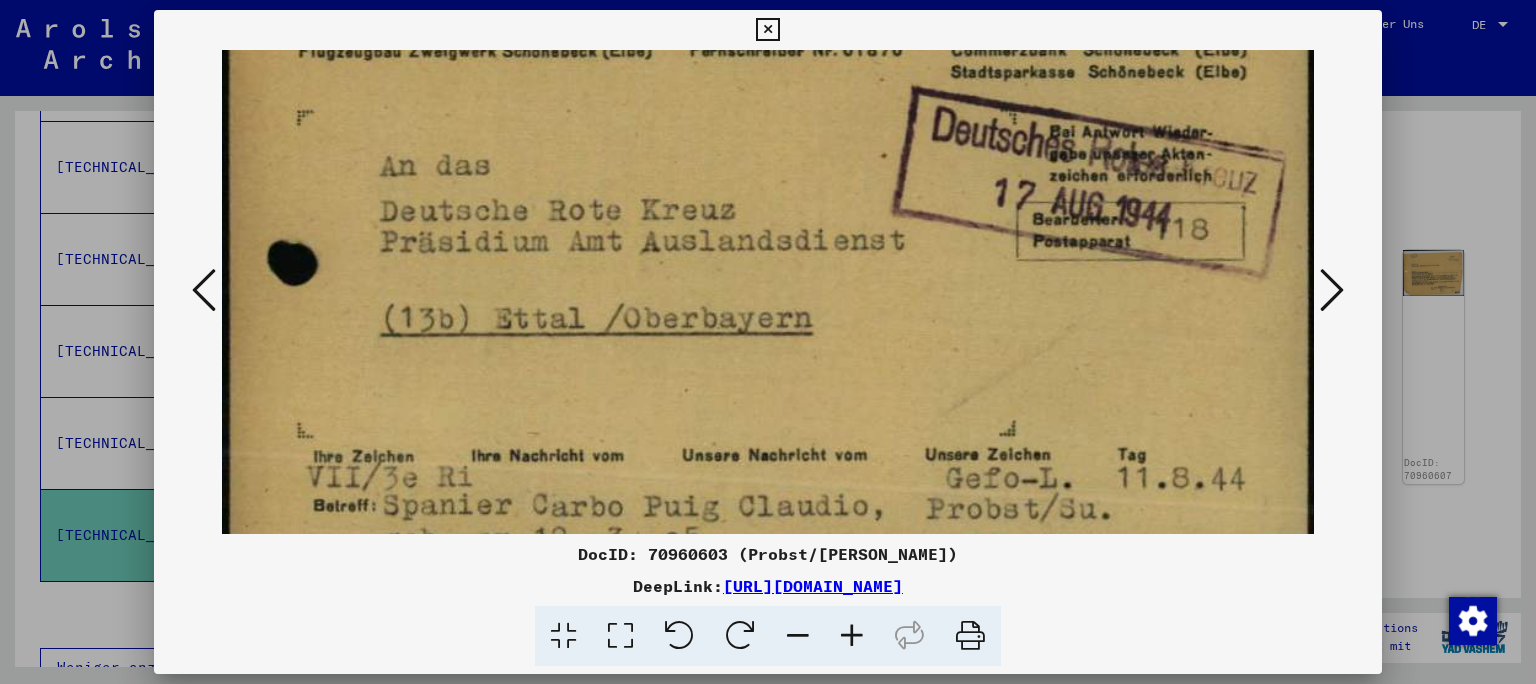 drag, startPoint x: 951, startPoint y: 282, endPoint x: 961, endPoint y: 138, distance: 144.3468 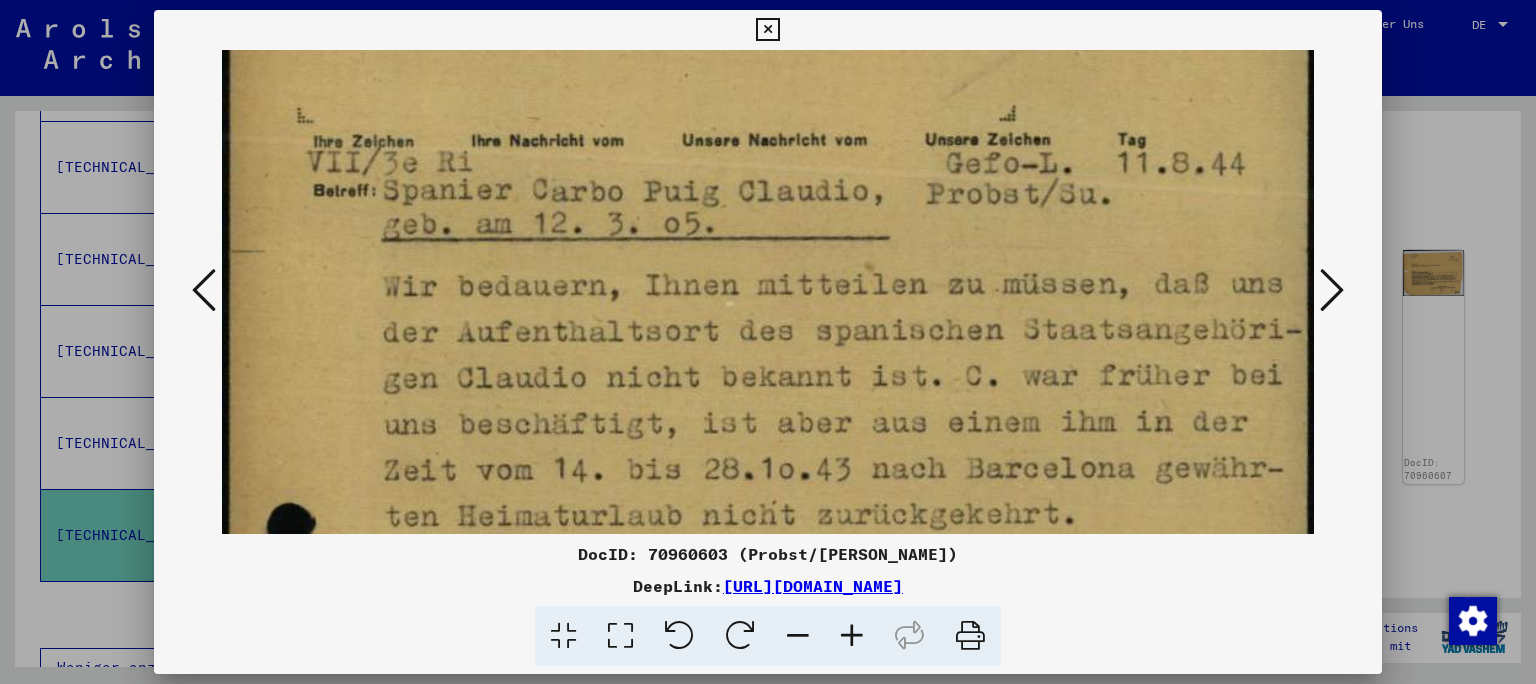 drag, startPoint x: 957, startPoint y: 466, endPoint x: 993, endPoint y: 154, distance: 314.07007 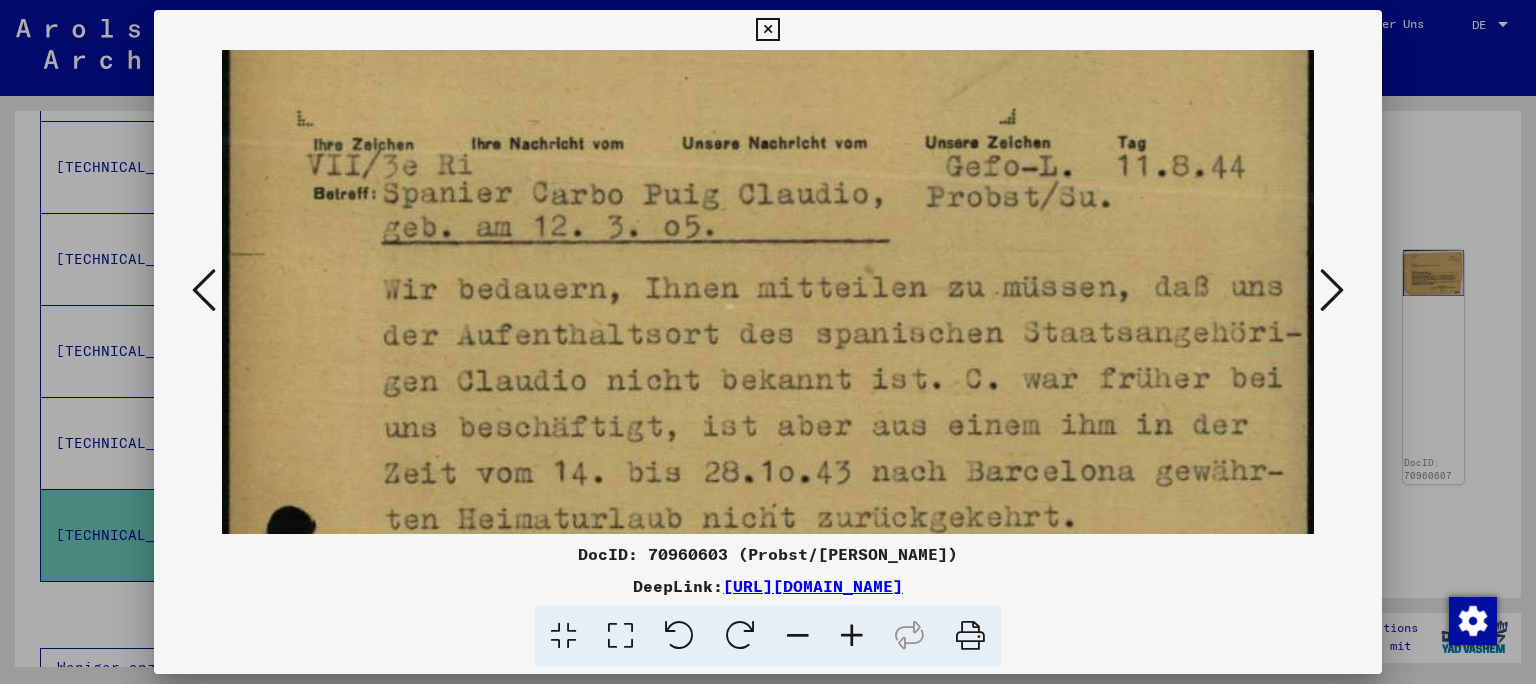 click at bounding box center (767, 30) 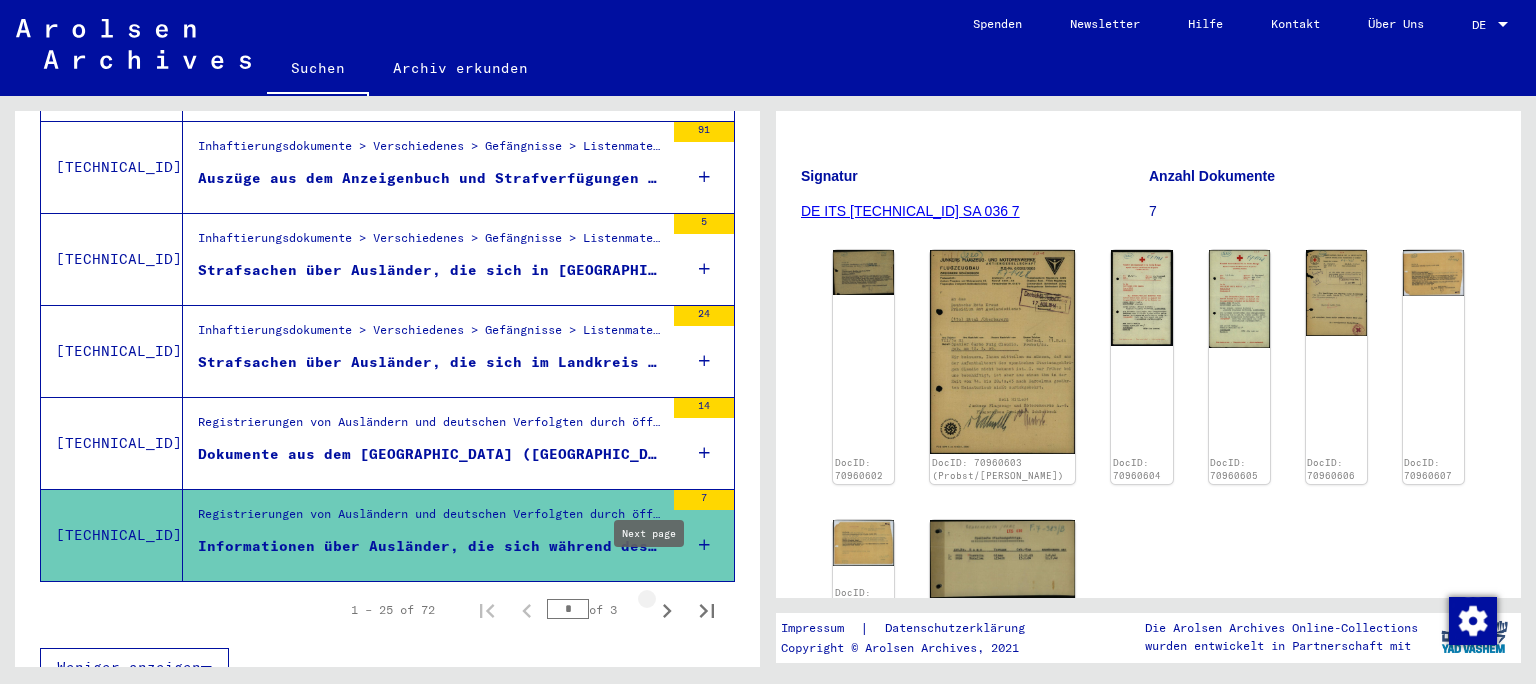 click 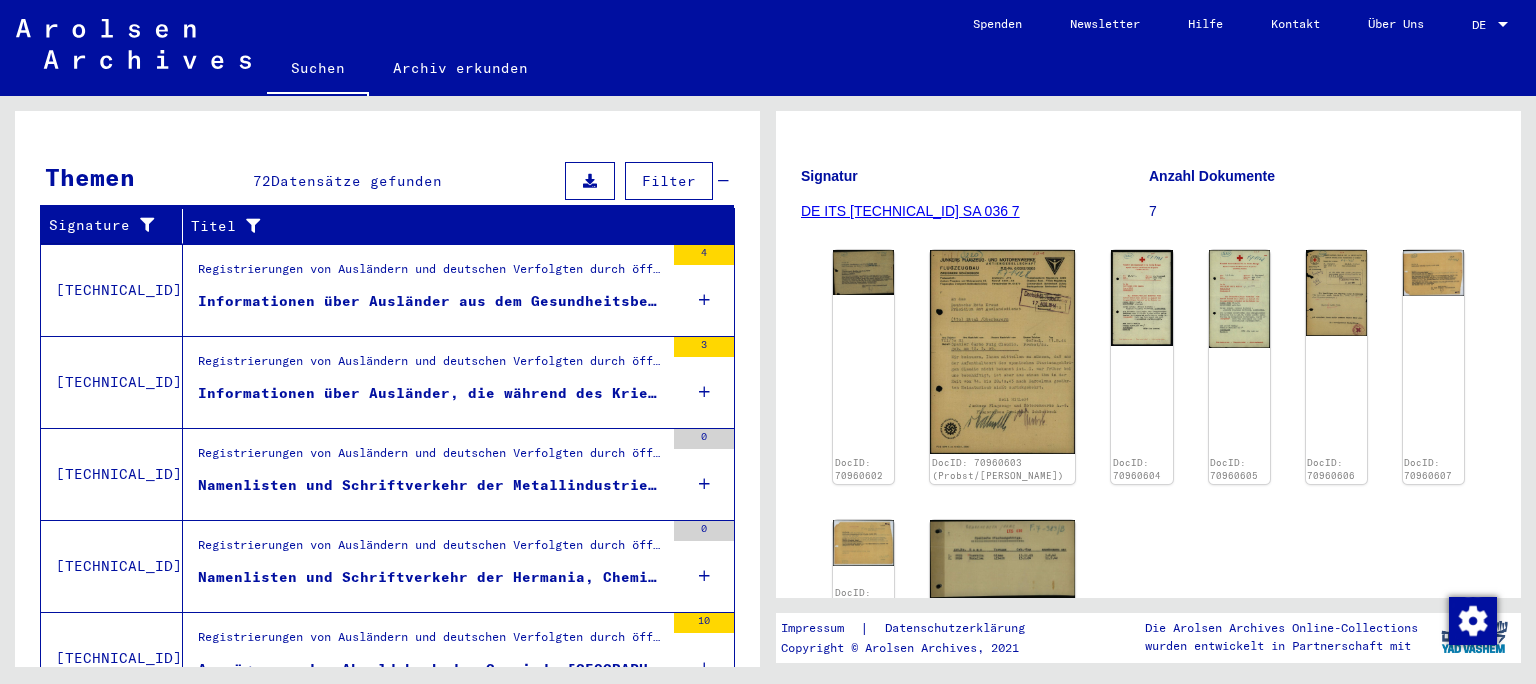 scroll, scrollTop: 318, scrollLeft: 0, axis: vertical 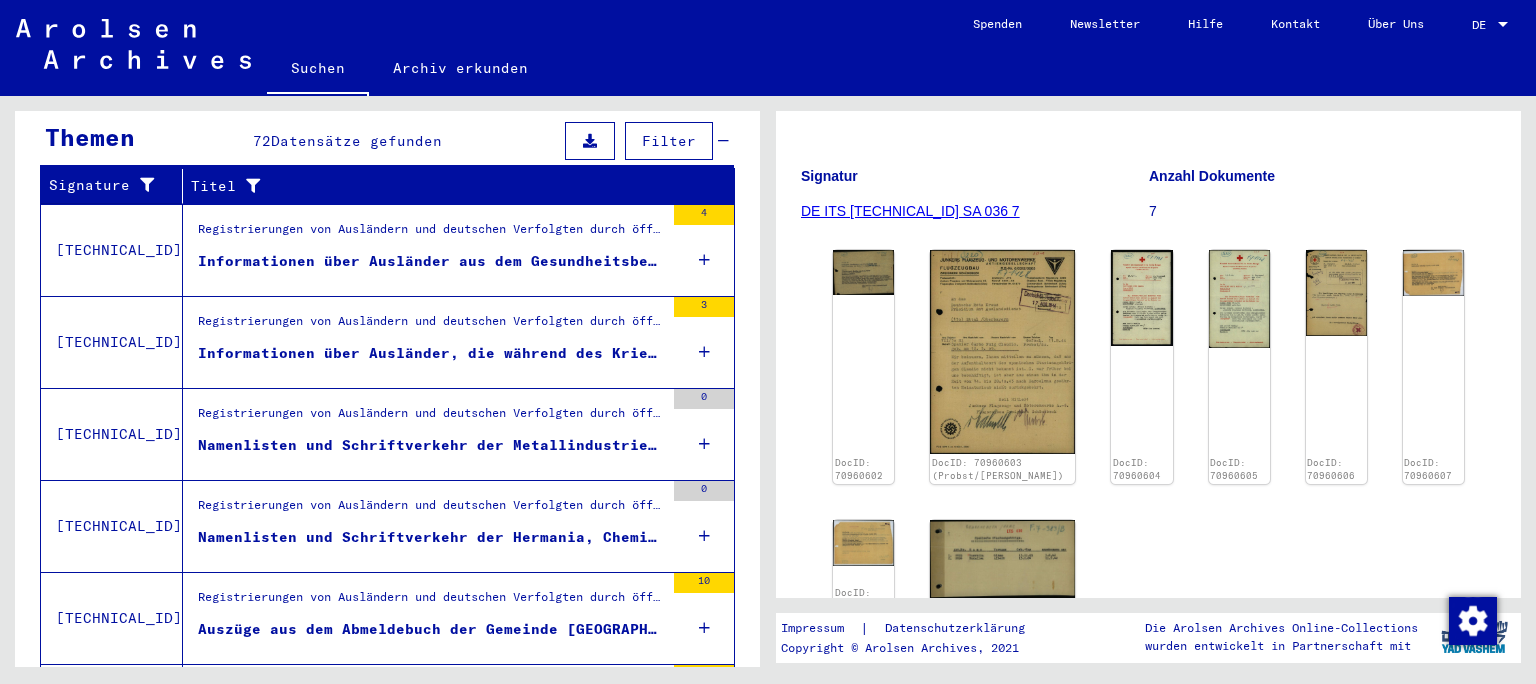 click on "Informationen über Ausländer, die während des Kriegs im [GEOGRAPHIC_DATA] (SK) verstorben sind" at bounding box center (431, 353) 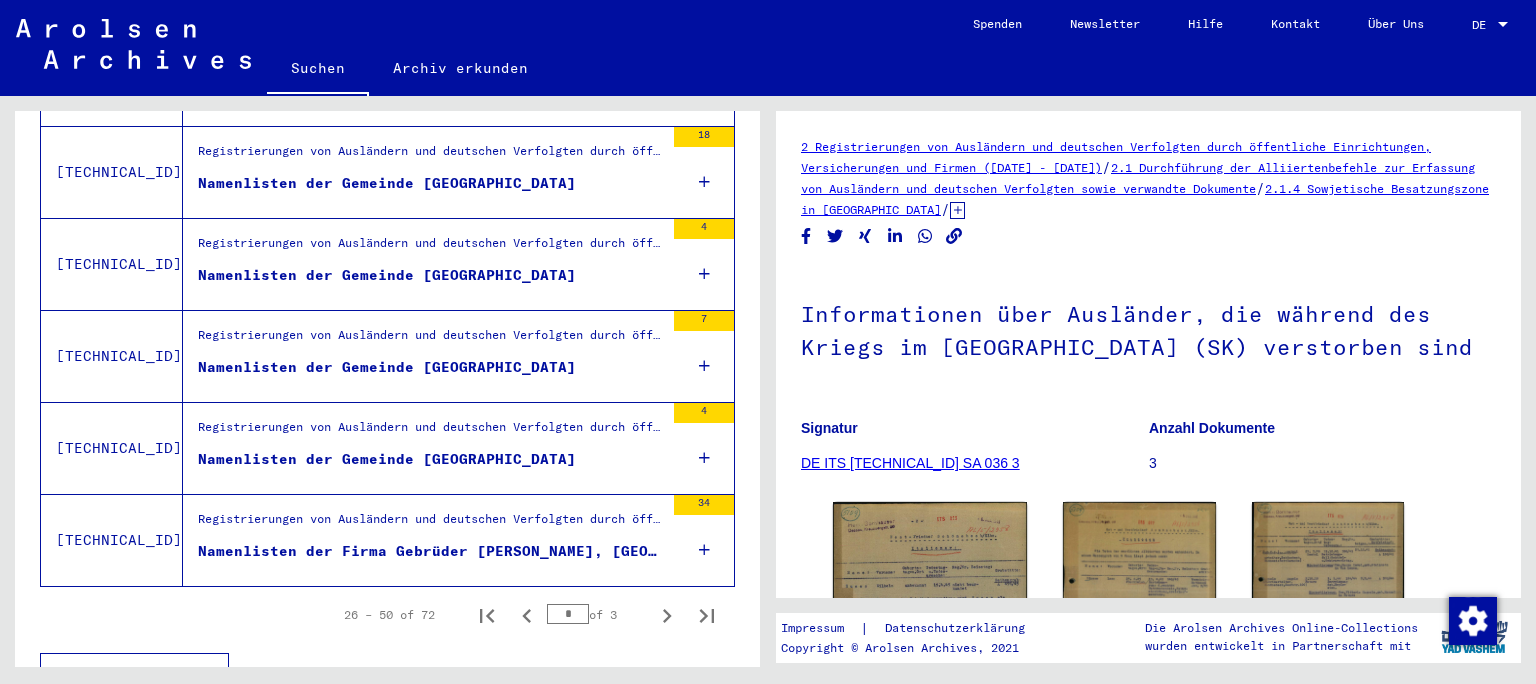 scroll, scrollTop: 2241, scrollLeft: 0, axis: vertical 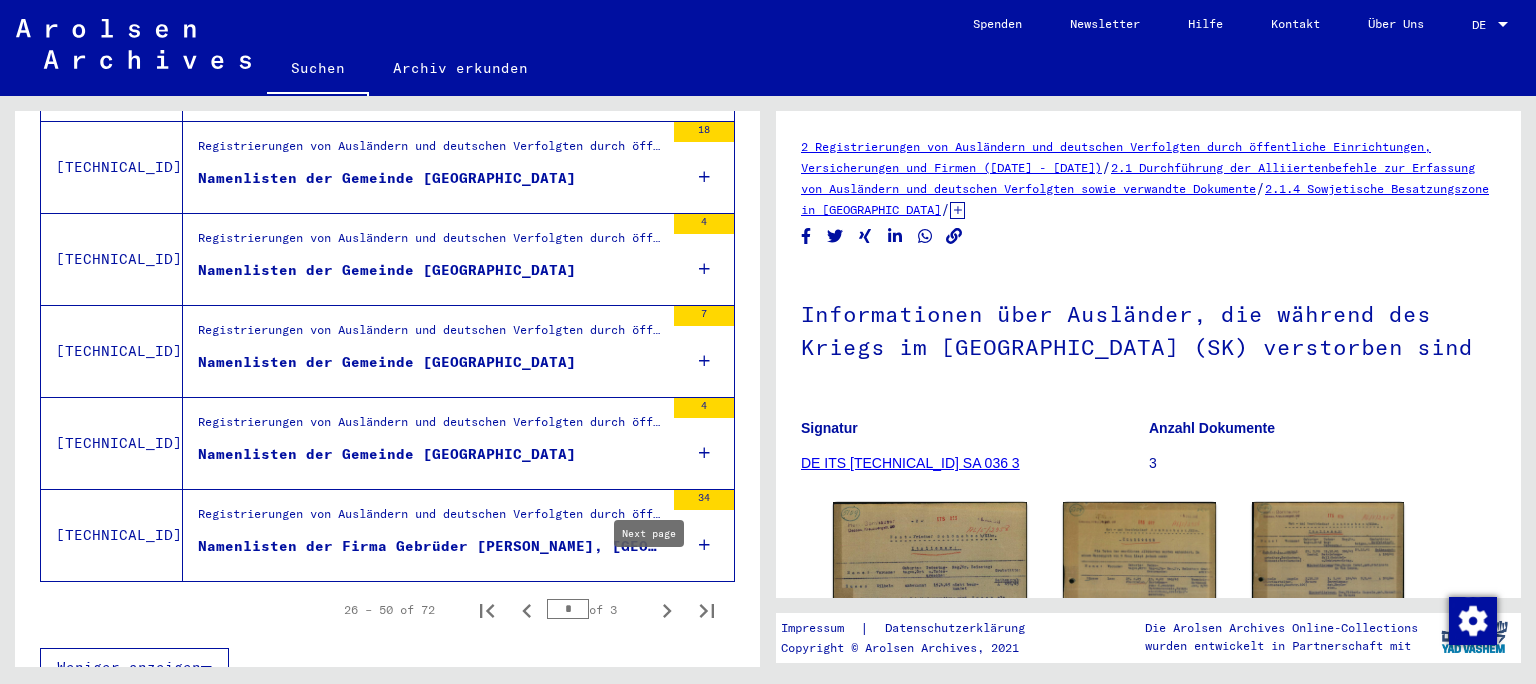 click 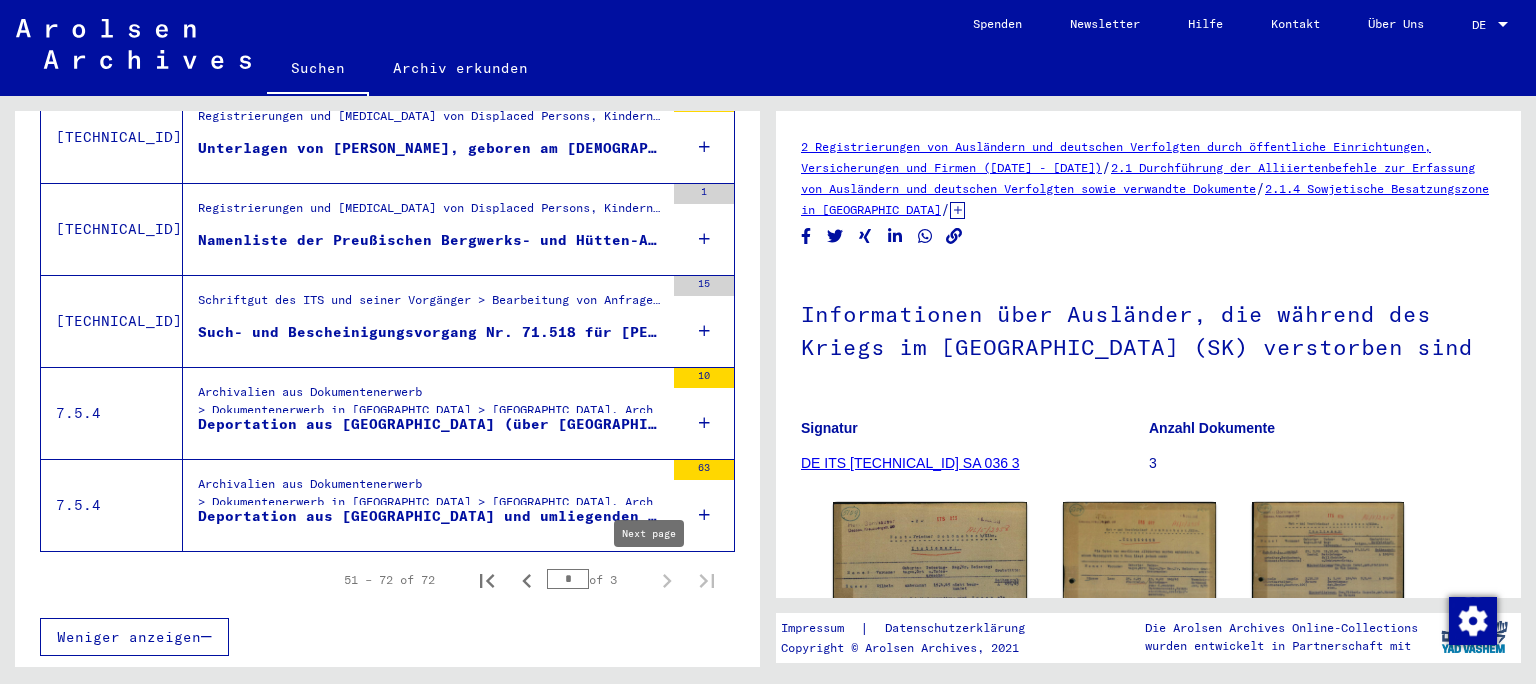 type on "*" 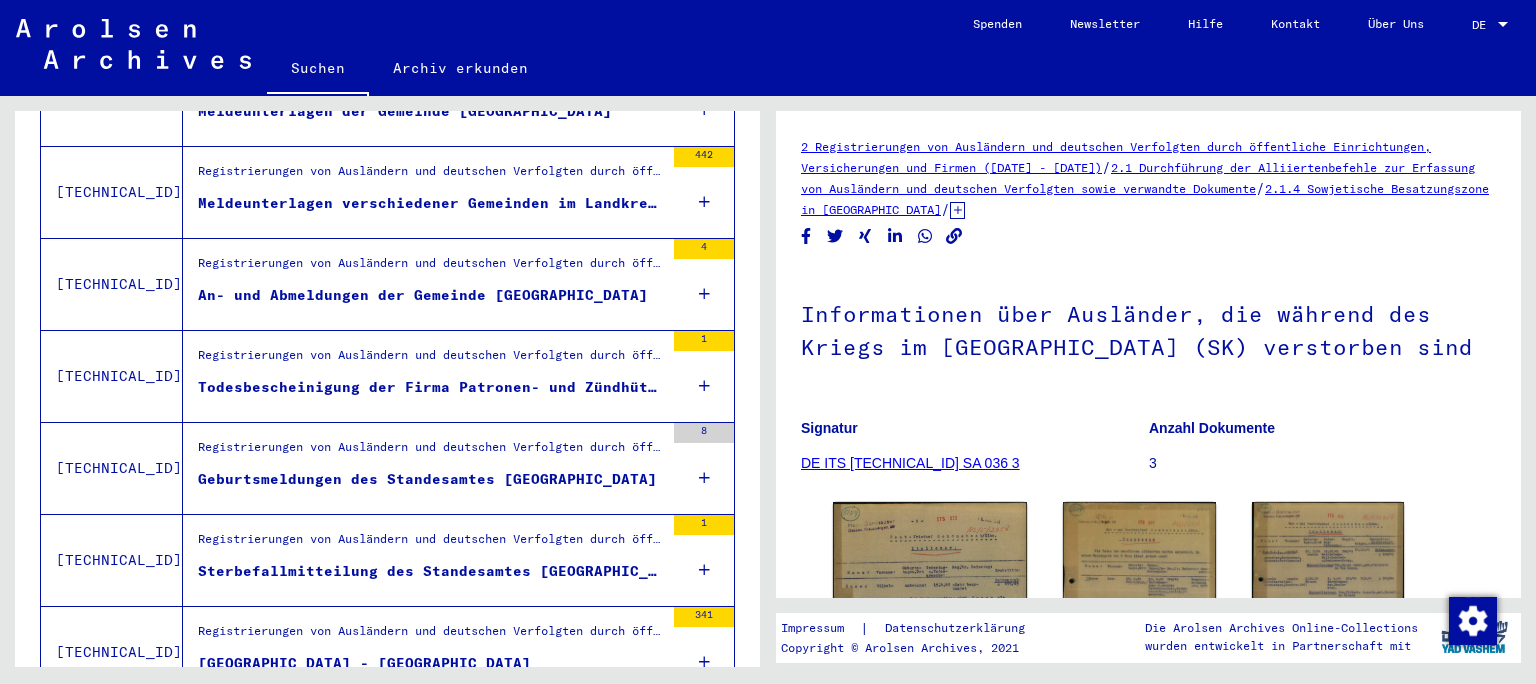 scroll, scrollTop: 1207, scrollLeft: 0, axis: vertical 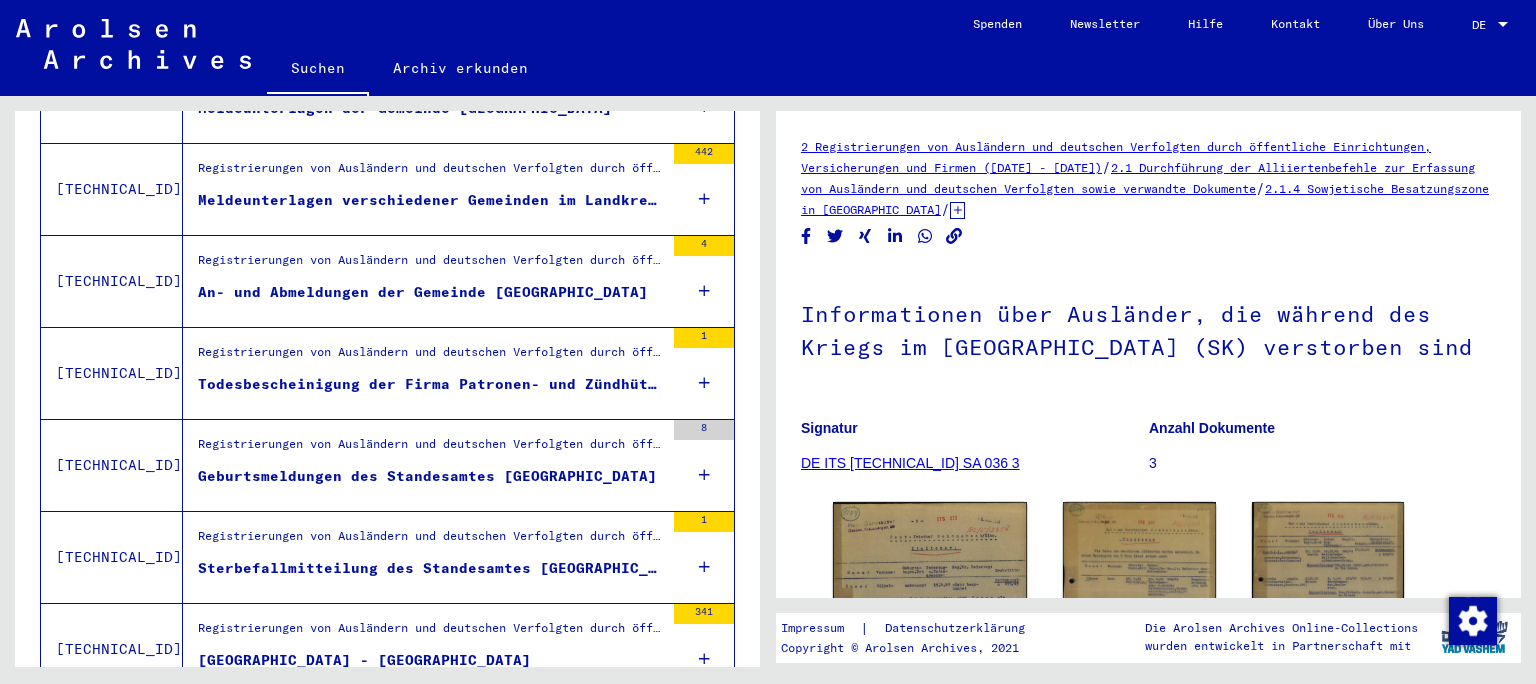 click on "Todesbescheinigung der Firma Patronen- und Zündhütchenfabrik AG, [GEOGRAPHIC_DATA]" at bounding box center (431, 384) 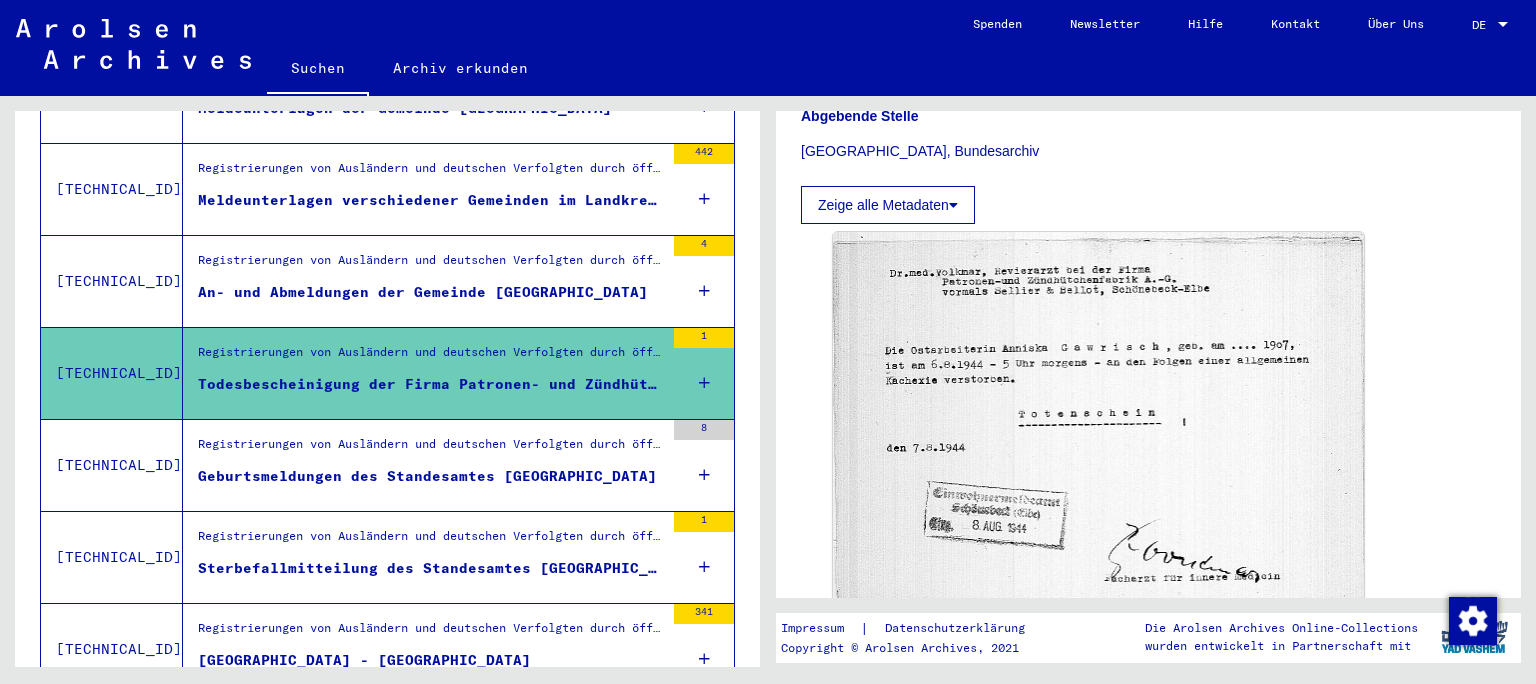 scroll, scrollTop: 508, scrollLeft: 0, axis: vertical 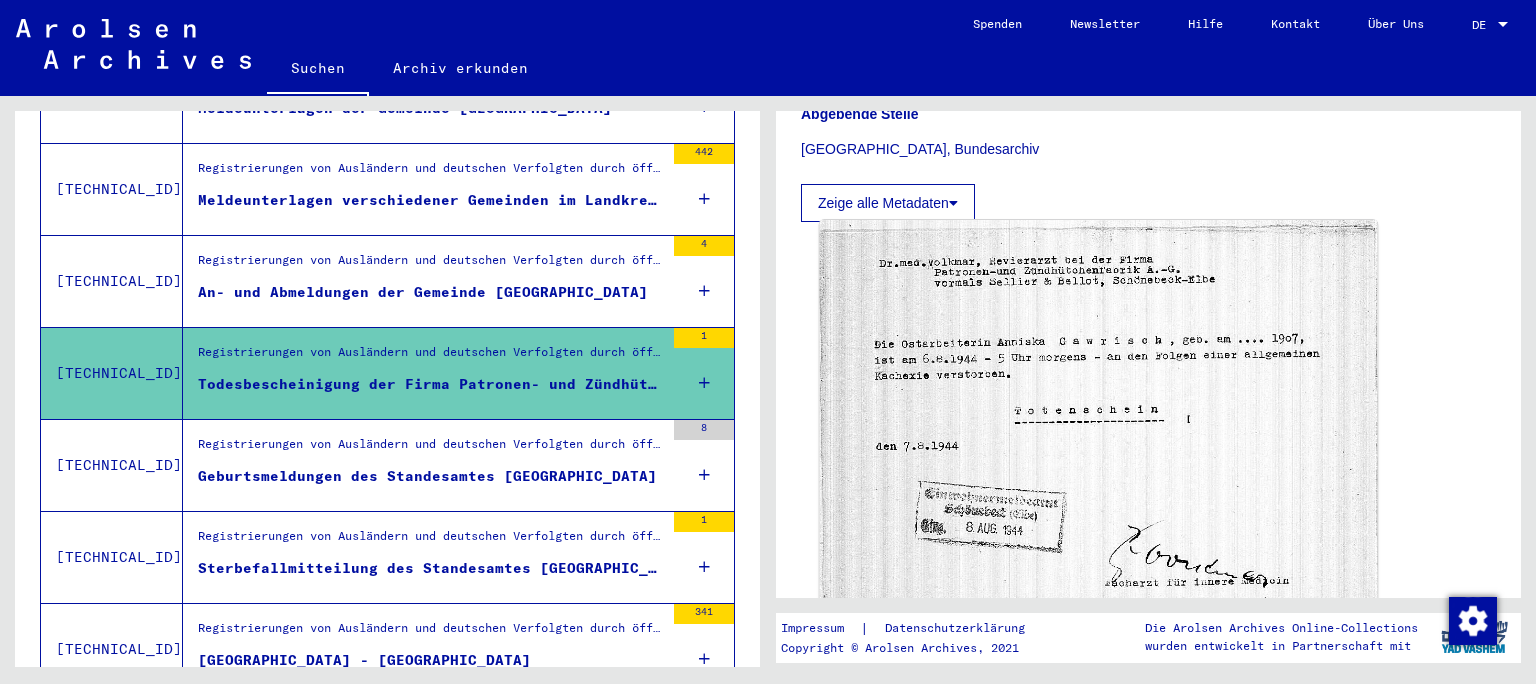 click 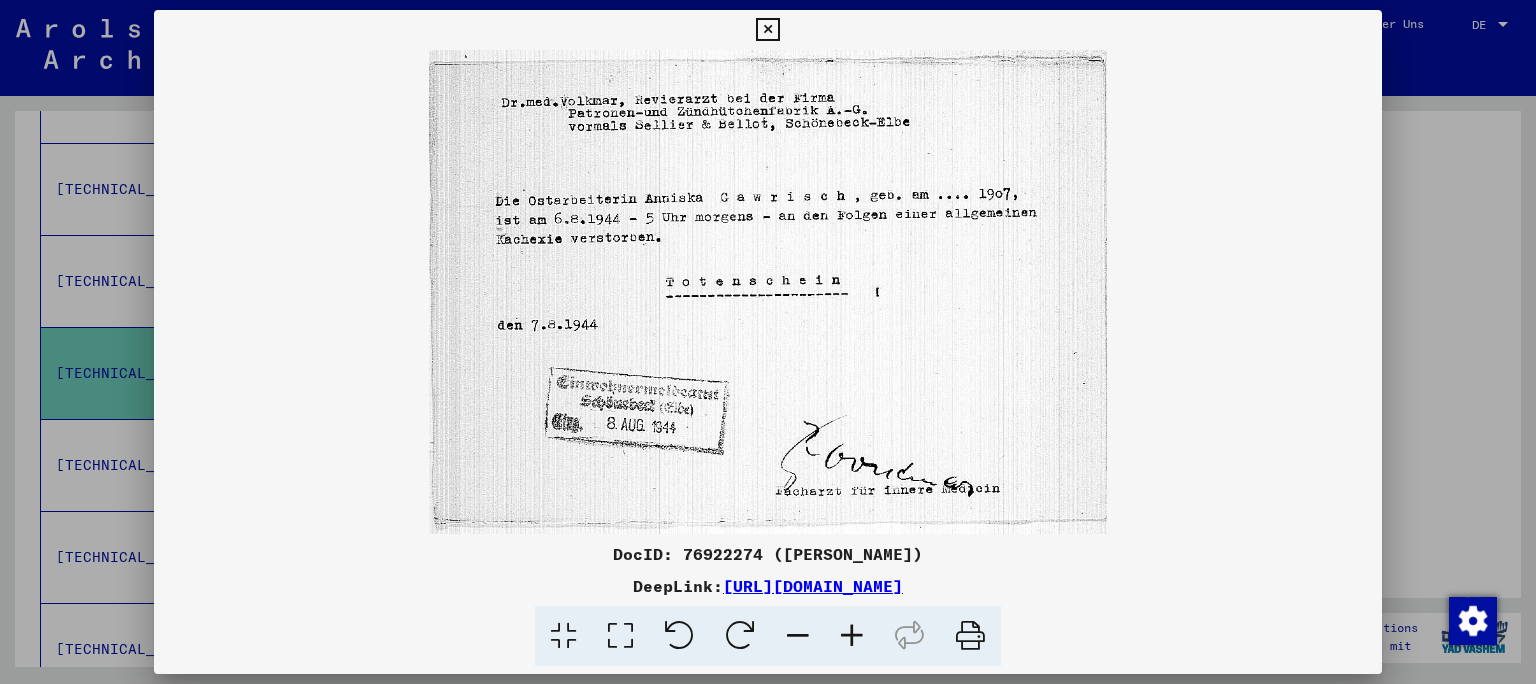 click at bounding box center [767, 30] 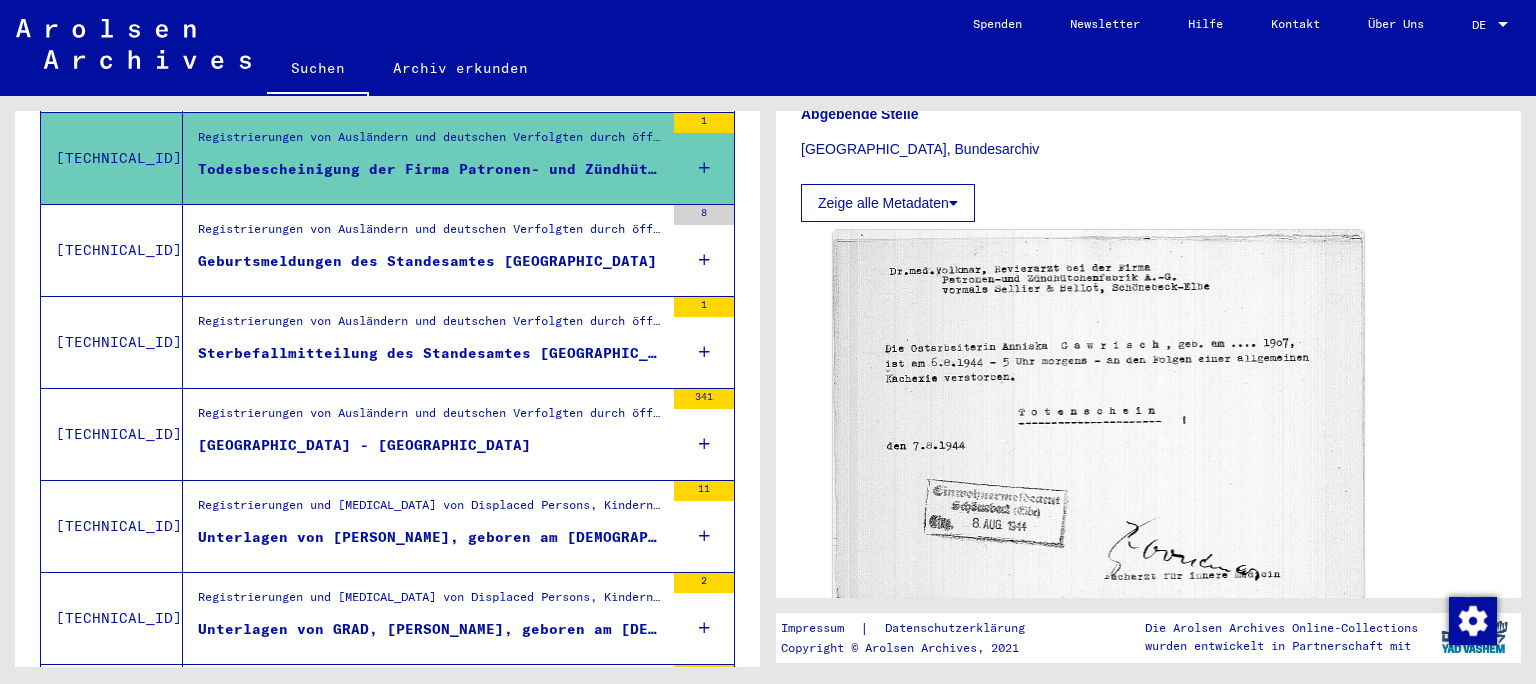 scroll, scrollTop: 1458, scrollLeft: 0, axis: vertical 